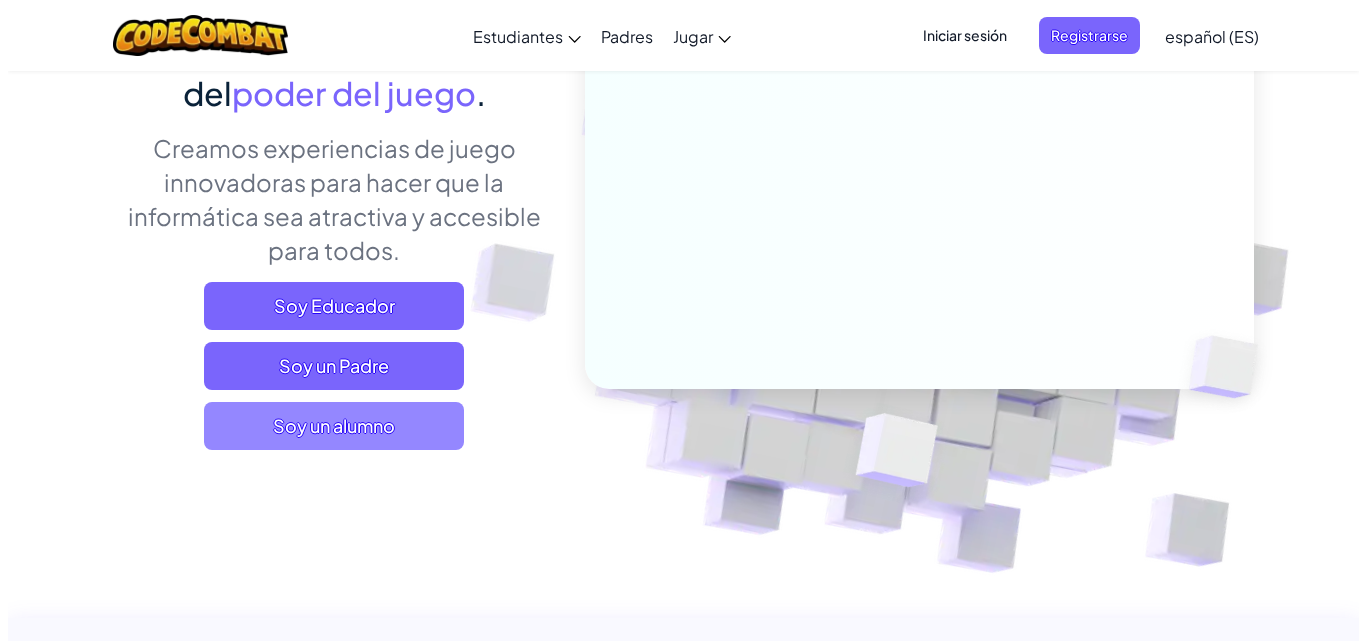 scroll, scrollTop: 262, scrollLeft: 0, axis: vertical 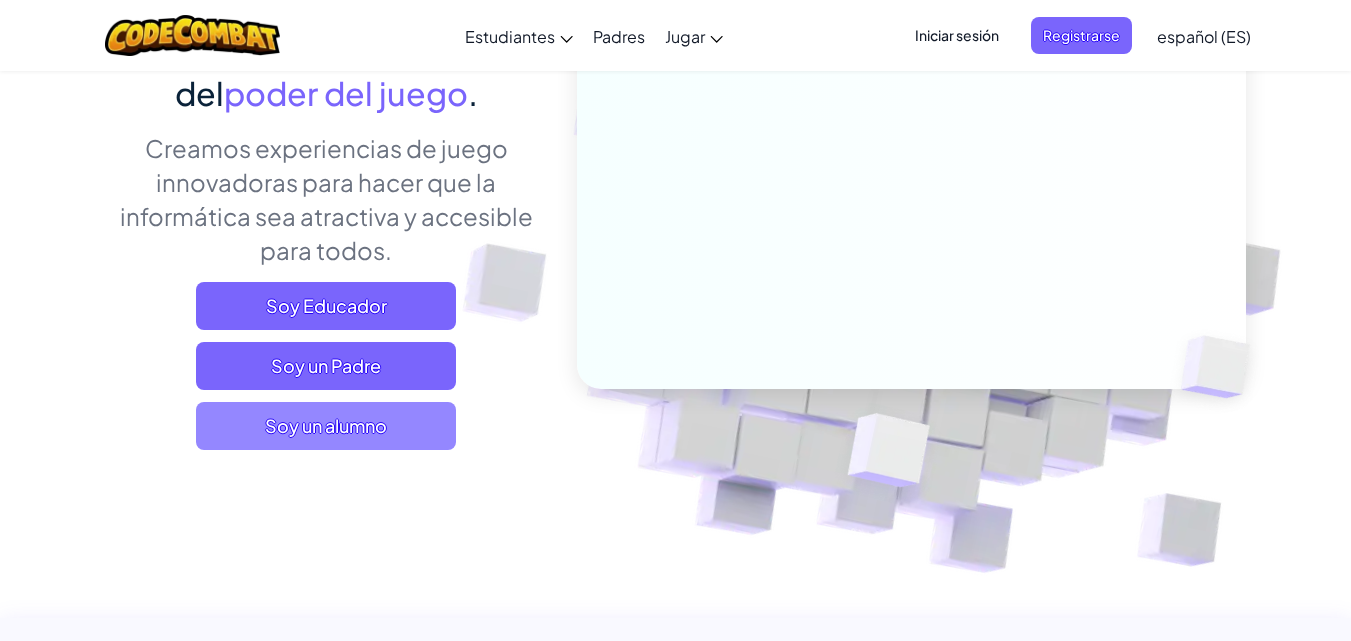click on "Soy un alumno" at bounding box center (326, 426) 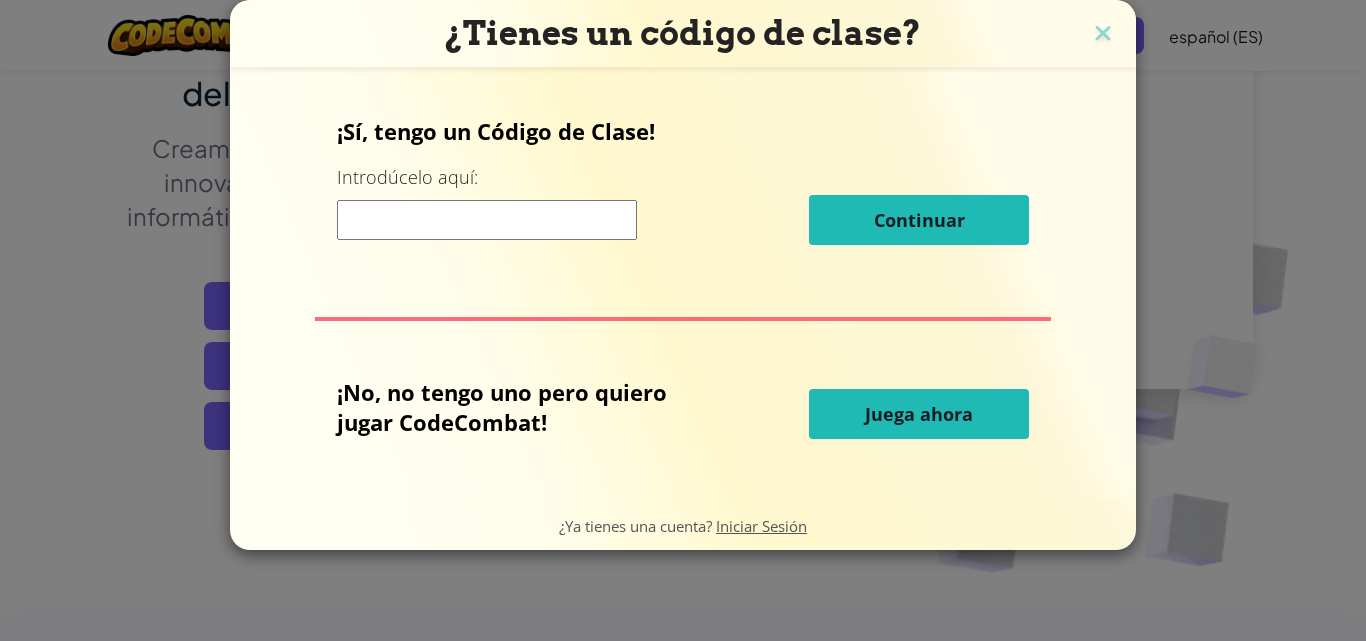click on "Juega ahora" at bounding box center [919, 414] 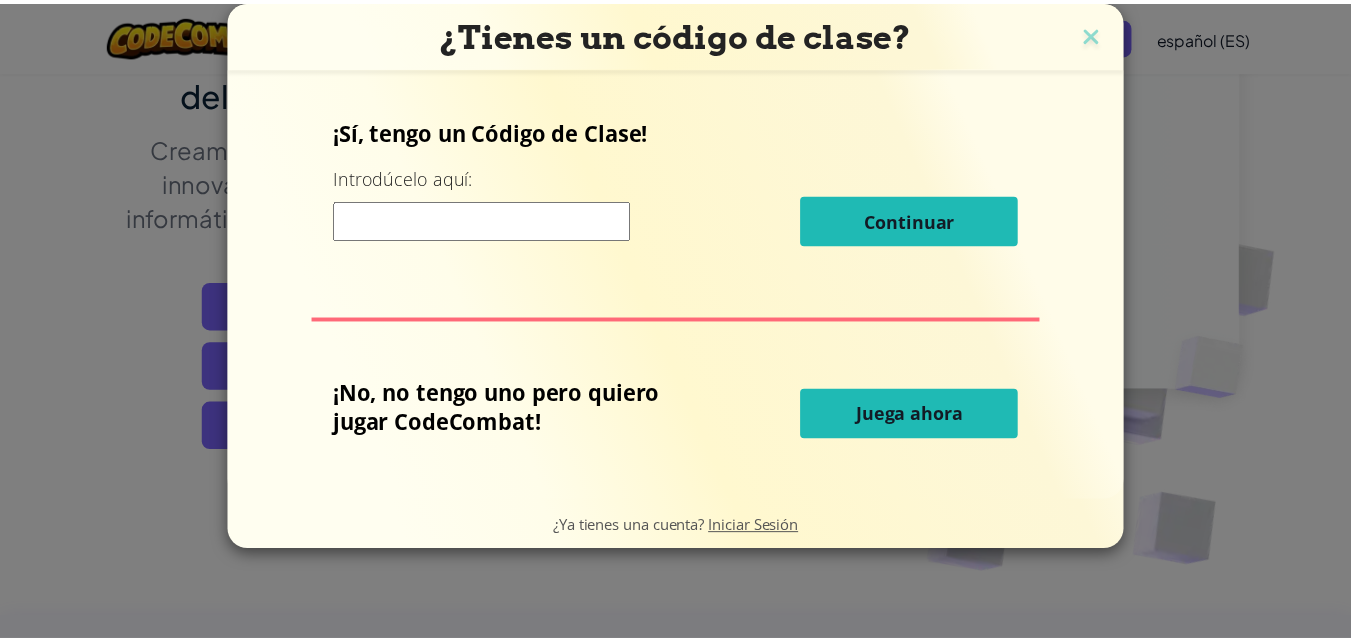 scroll, scrollTop: 0, scrollLeft: 0, axis: both 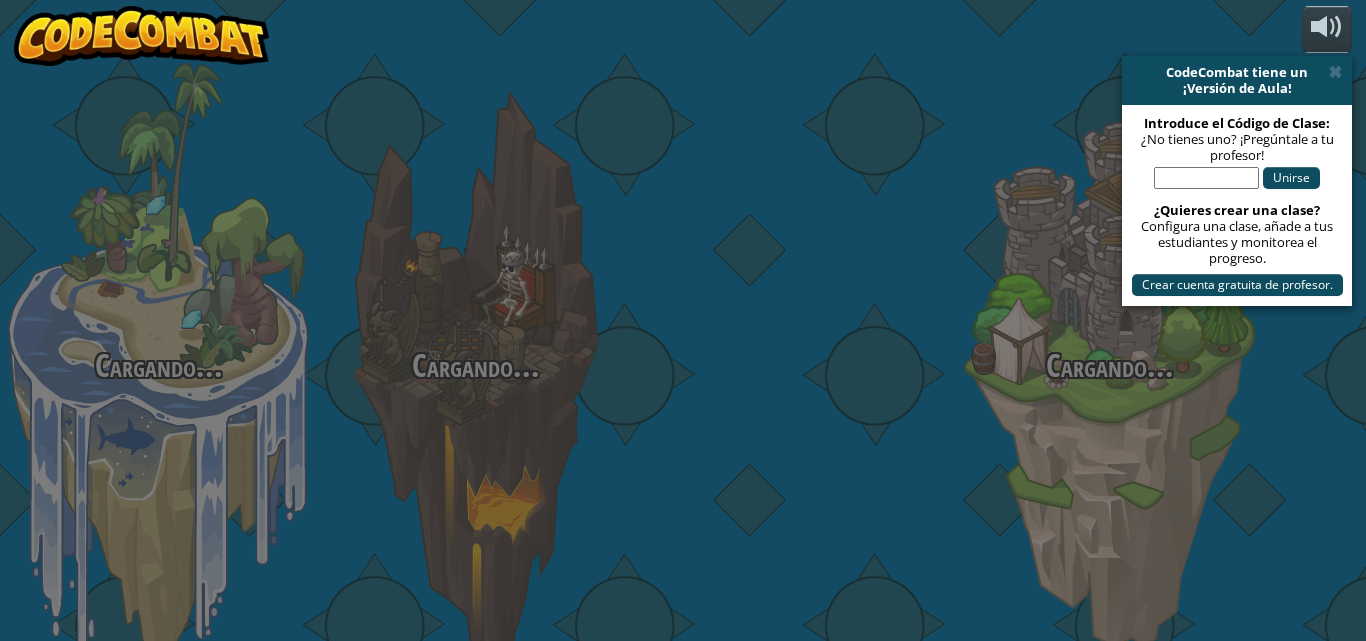 click at bounding box center [792, 317] 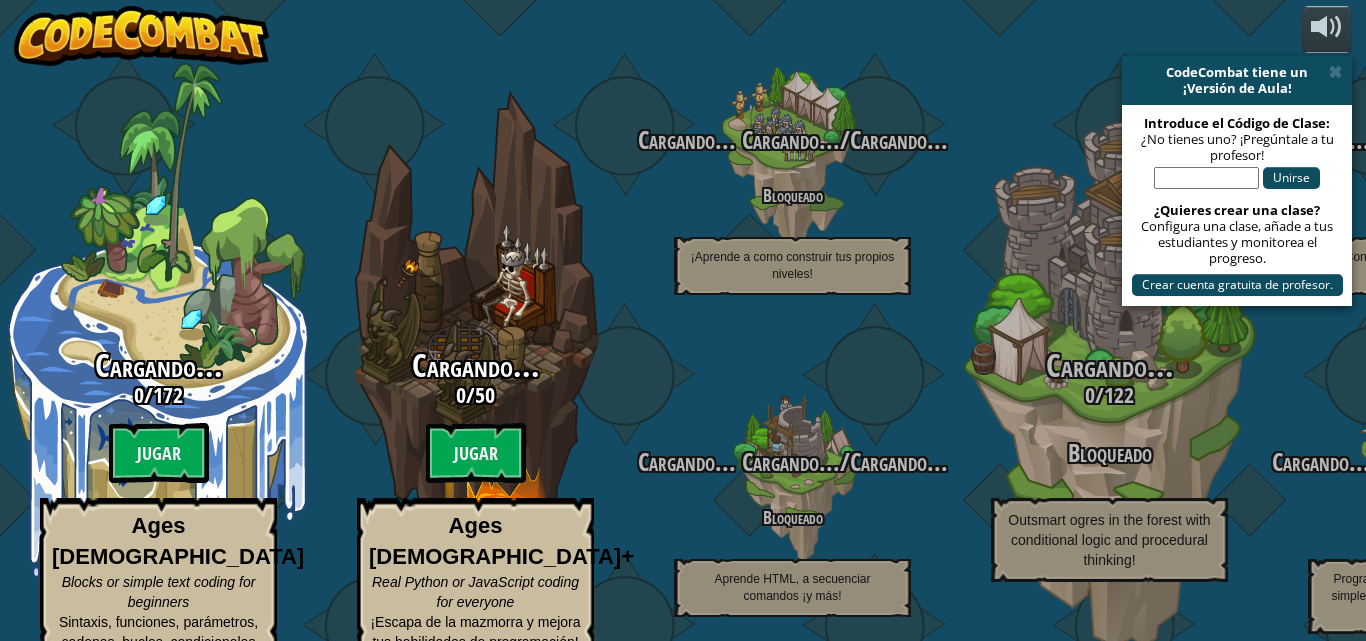 select on "es-ES" 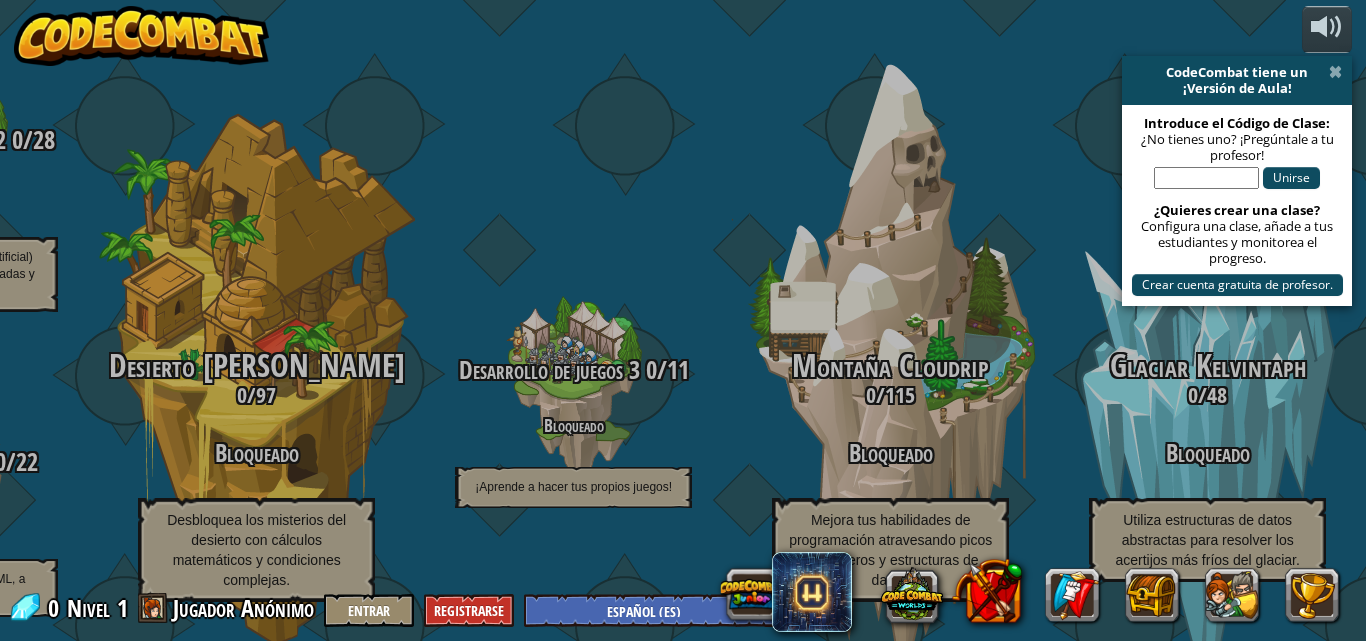 click at bounding box center (1335, 72) 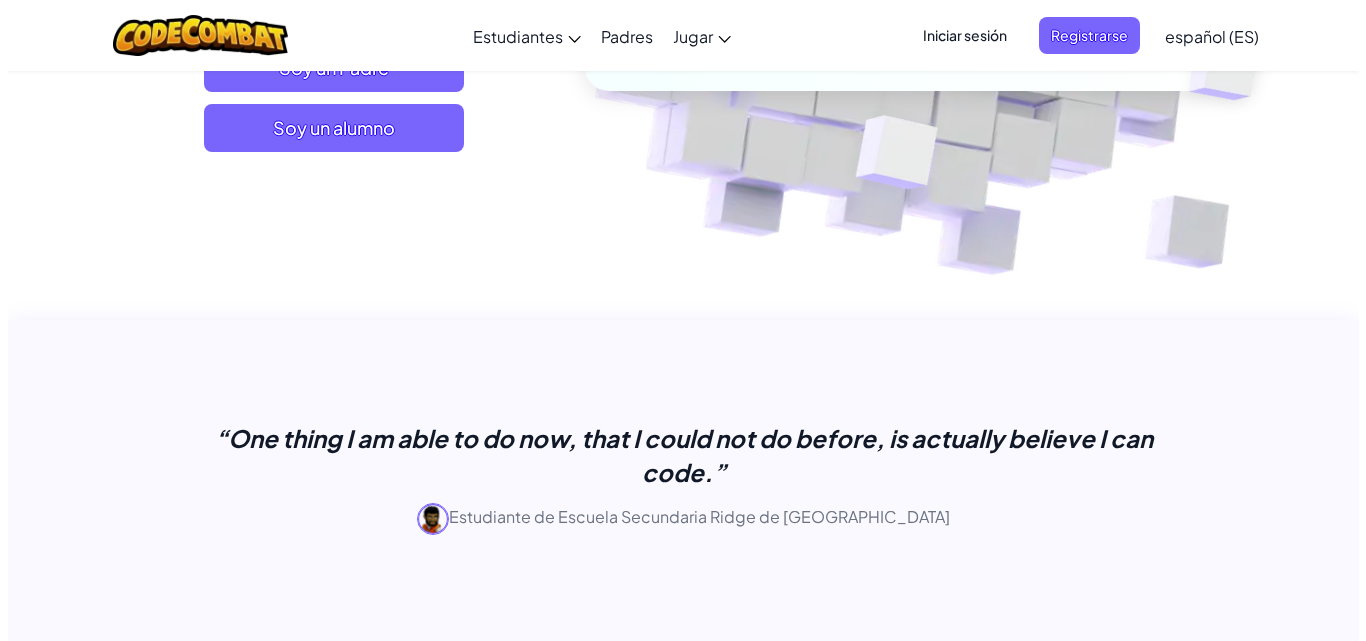 scroll, scrollTop: 559, scrollLeft: 0, axis: vertical 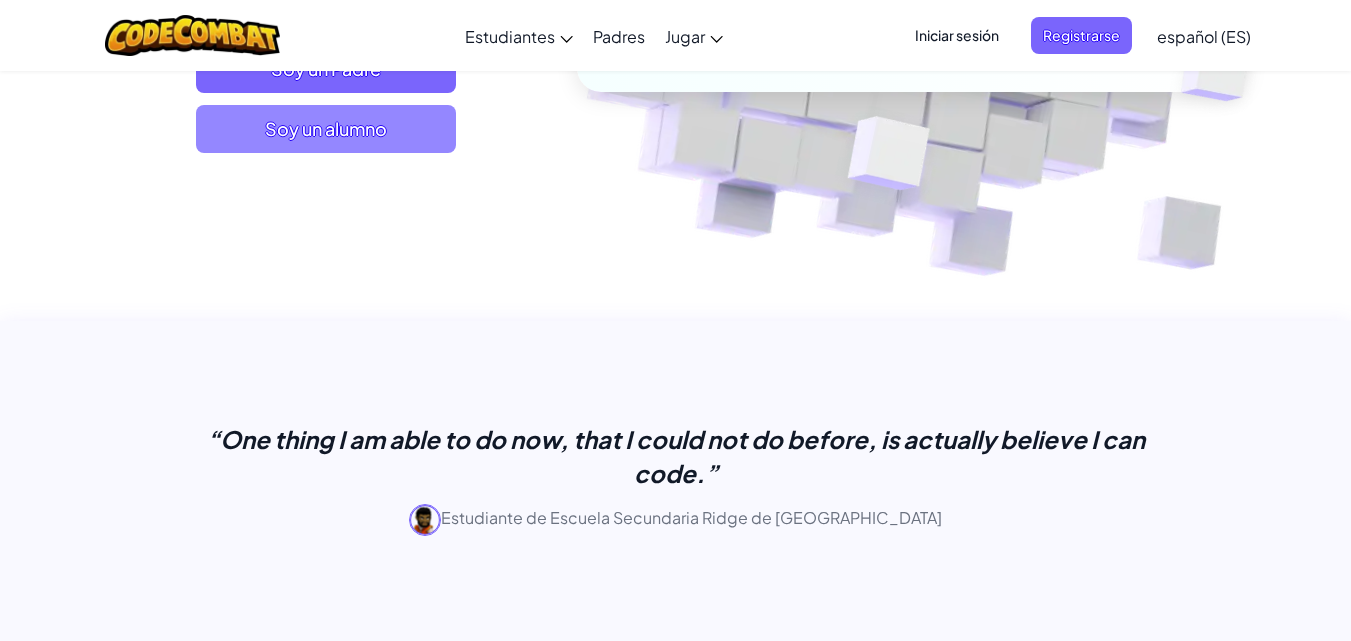 click on "Soy un alumno" at bounding box center [326, 129] 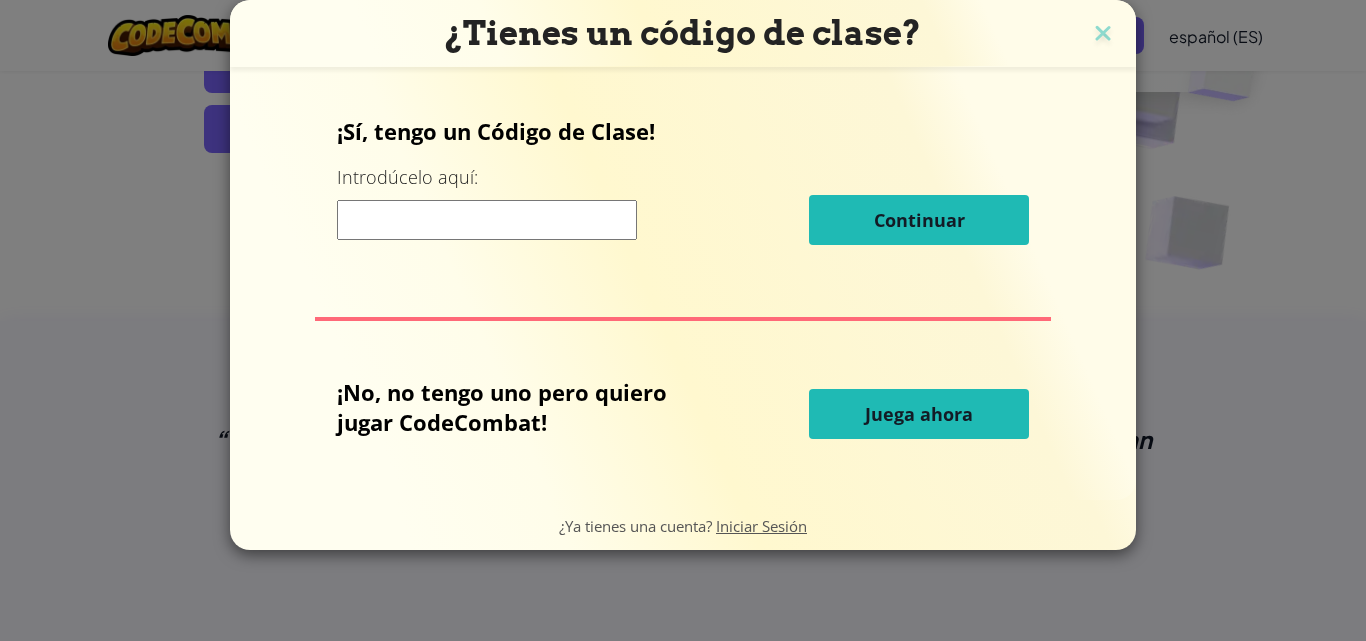 click on "Juega ahora" at bounding box center (919, 414) 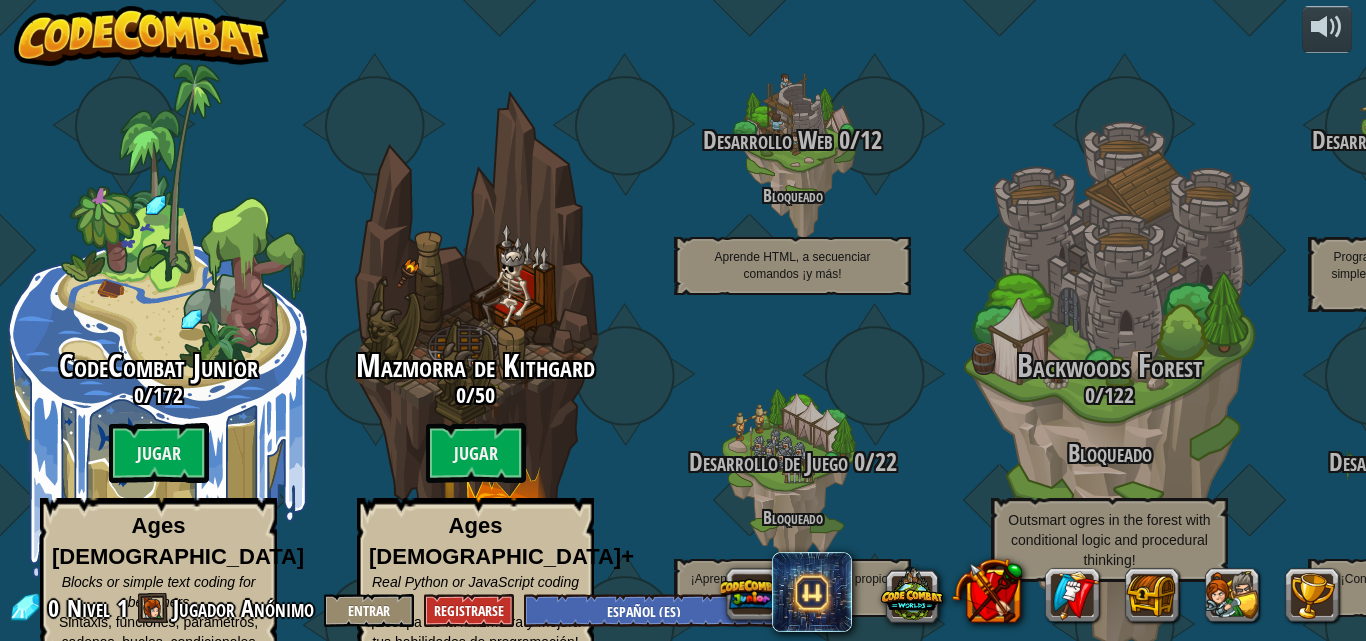 select on "es-ES" 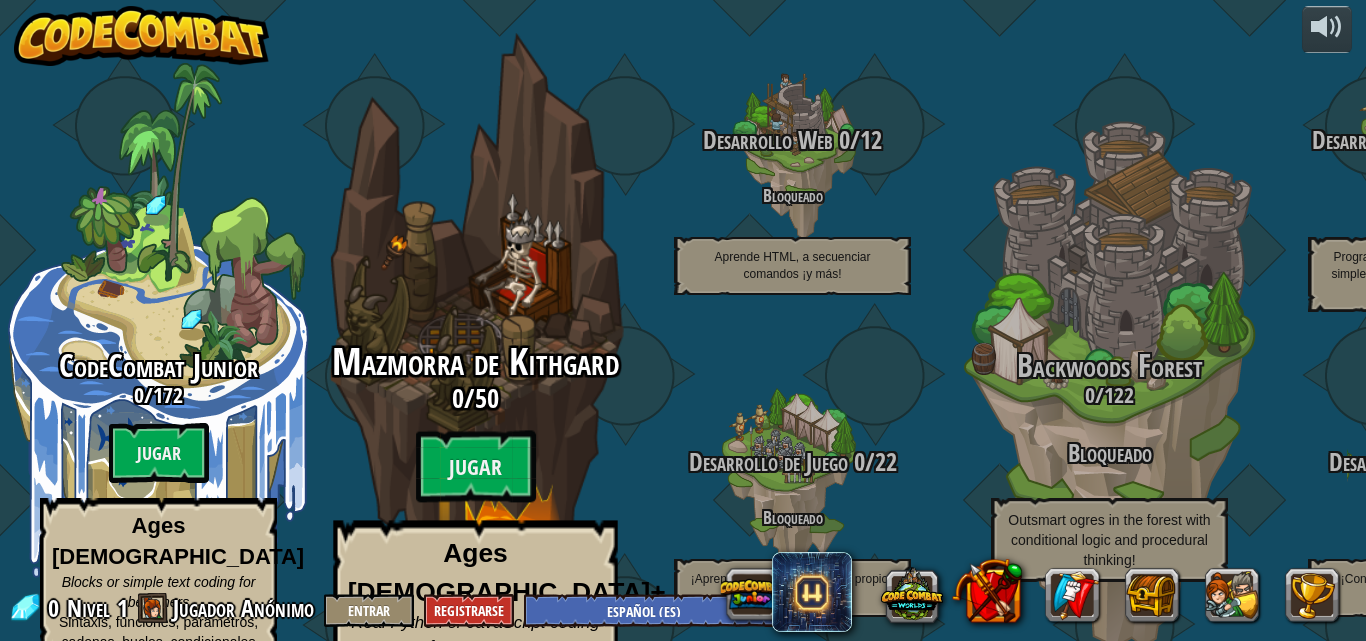 scroll, scrollTop: 0, scrollLeft: 0, axis: both 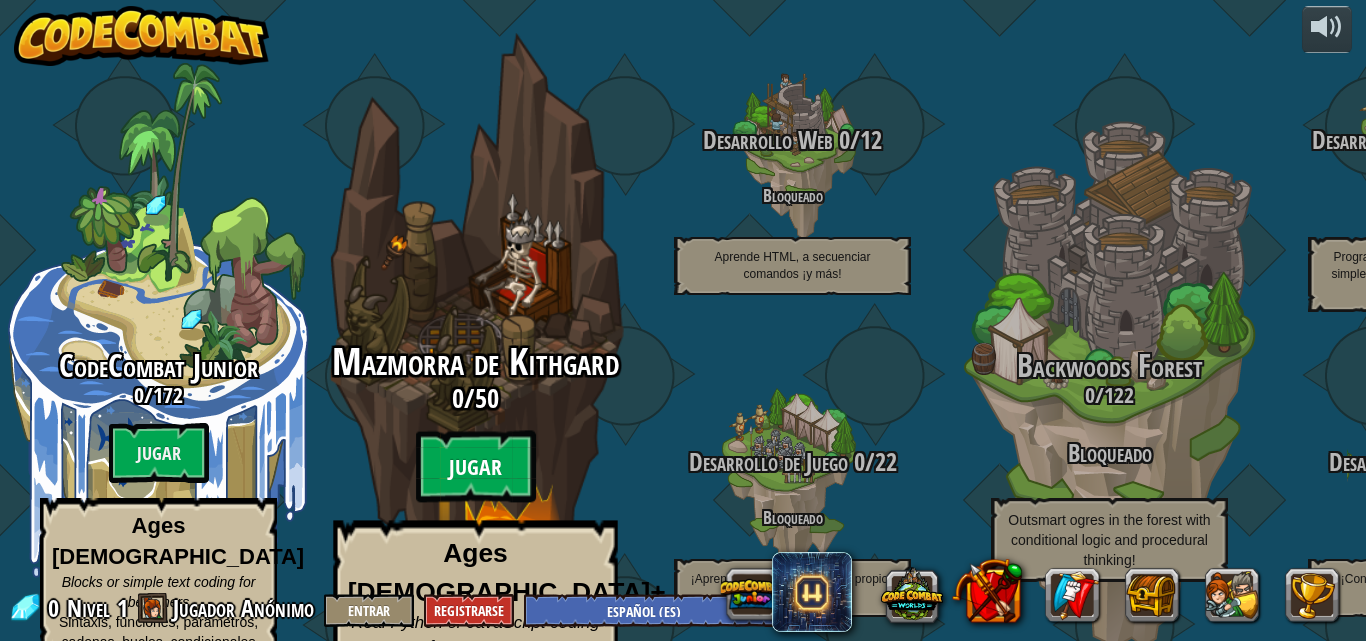 click on "Jugar" at bounding box center [476, 467] 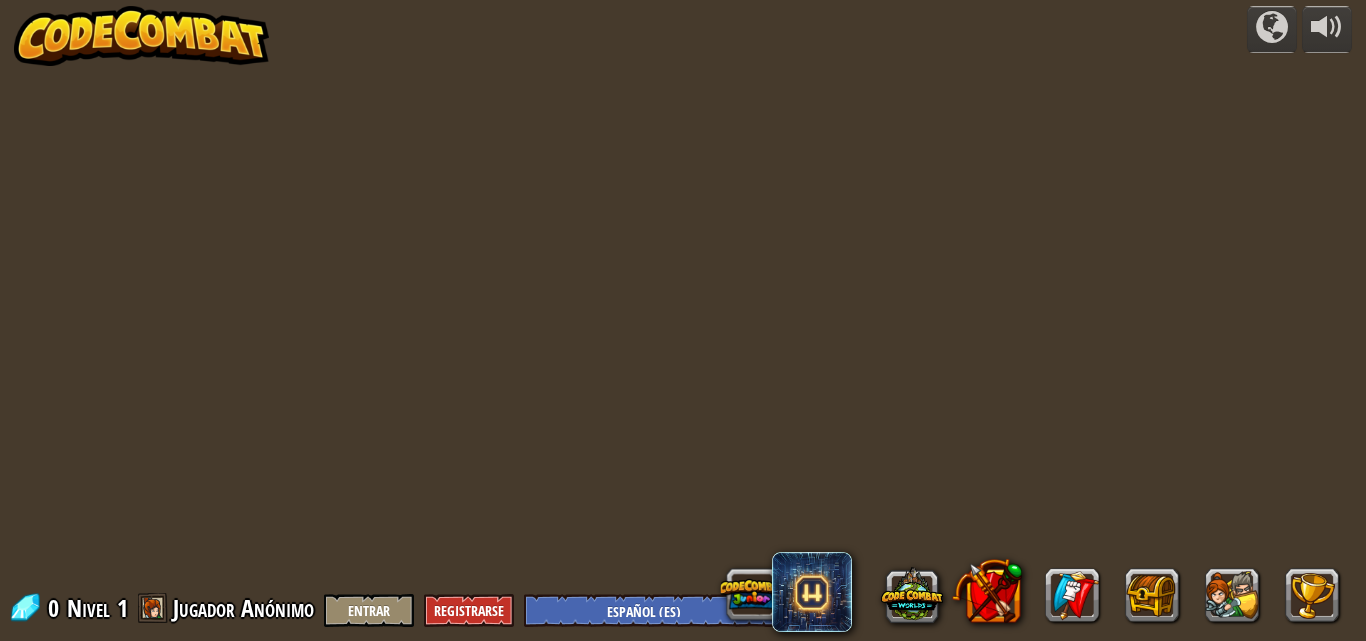 select on "es-ES" 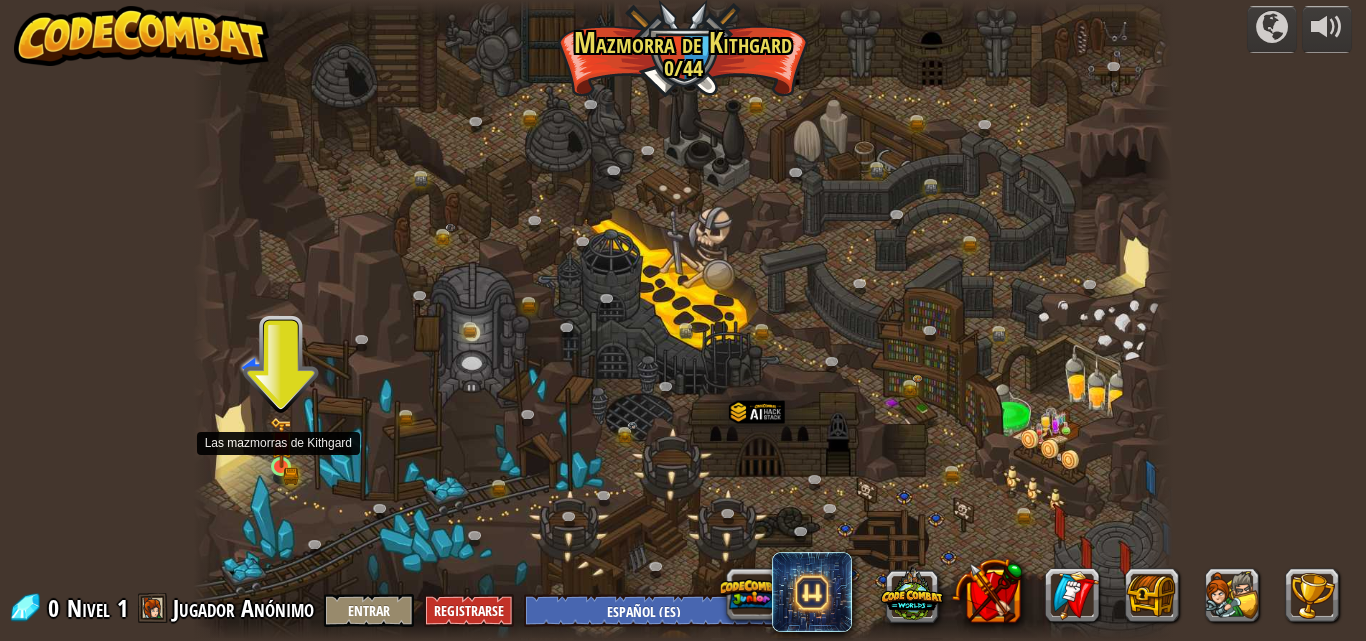 click at bounding box center [281, 442] 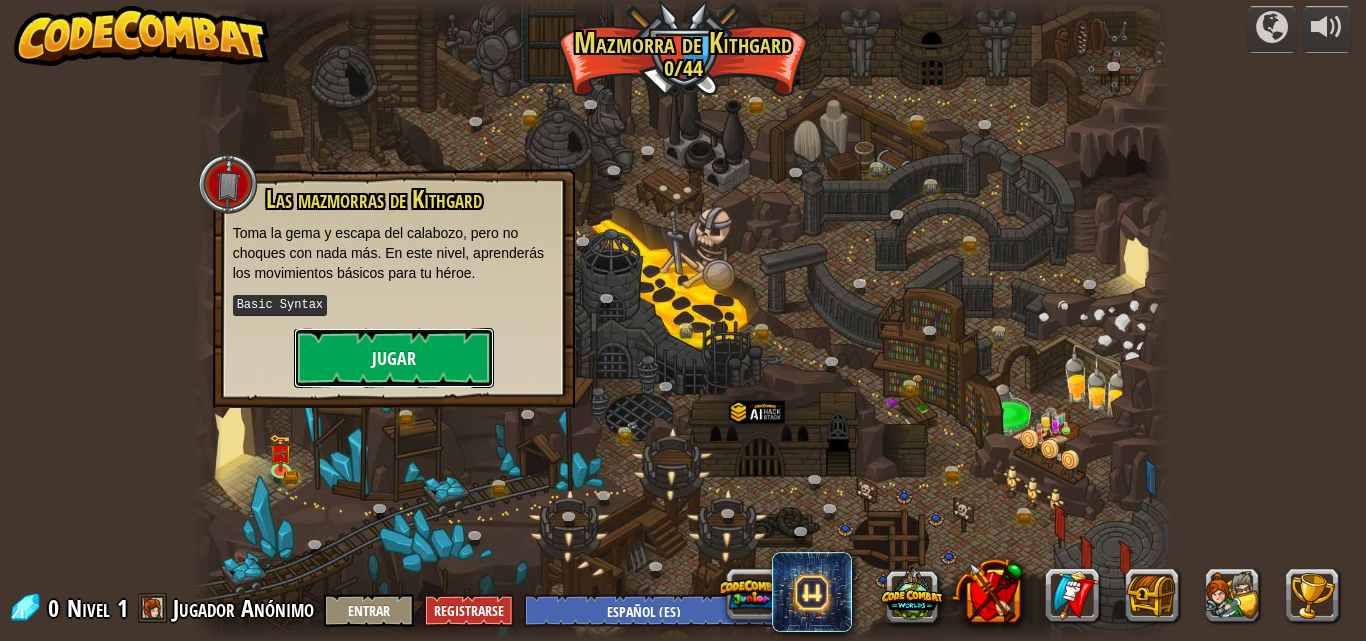 click on "Jugar" at bounding box center (394, 358) 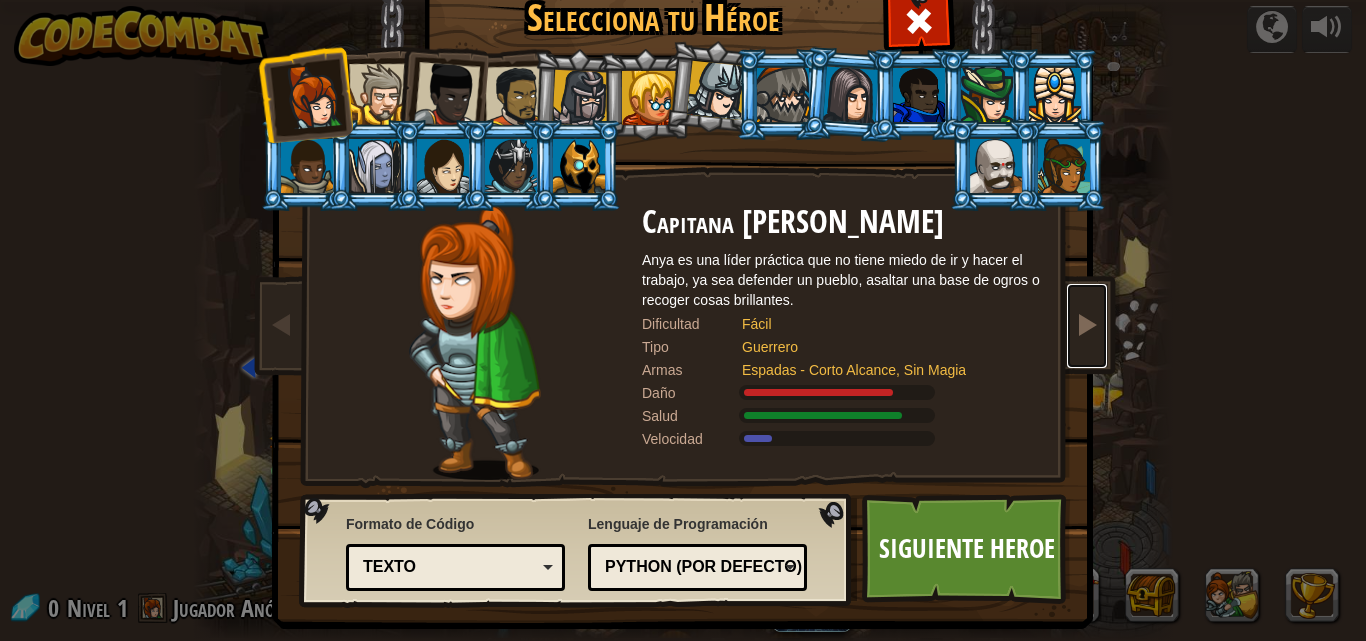 click at bounding box center (1087, 326) 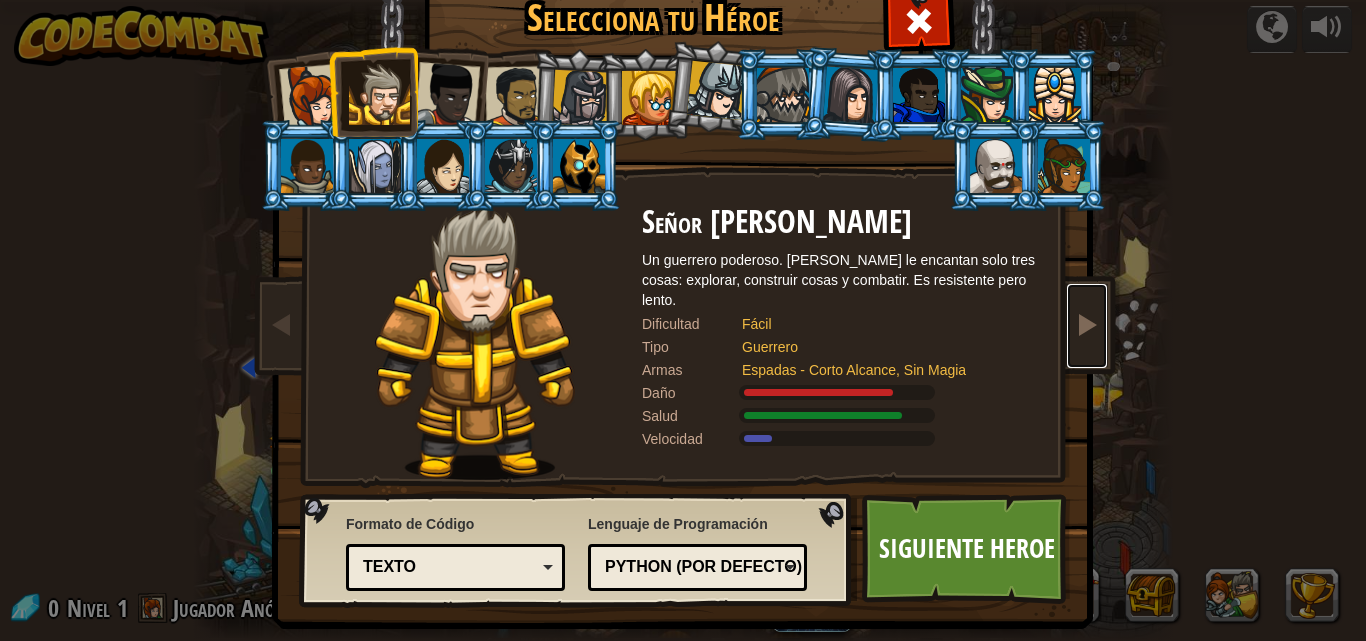 click at bounding box center (1087, 326) 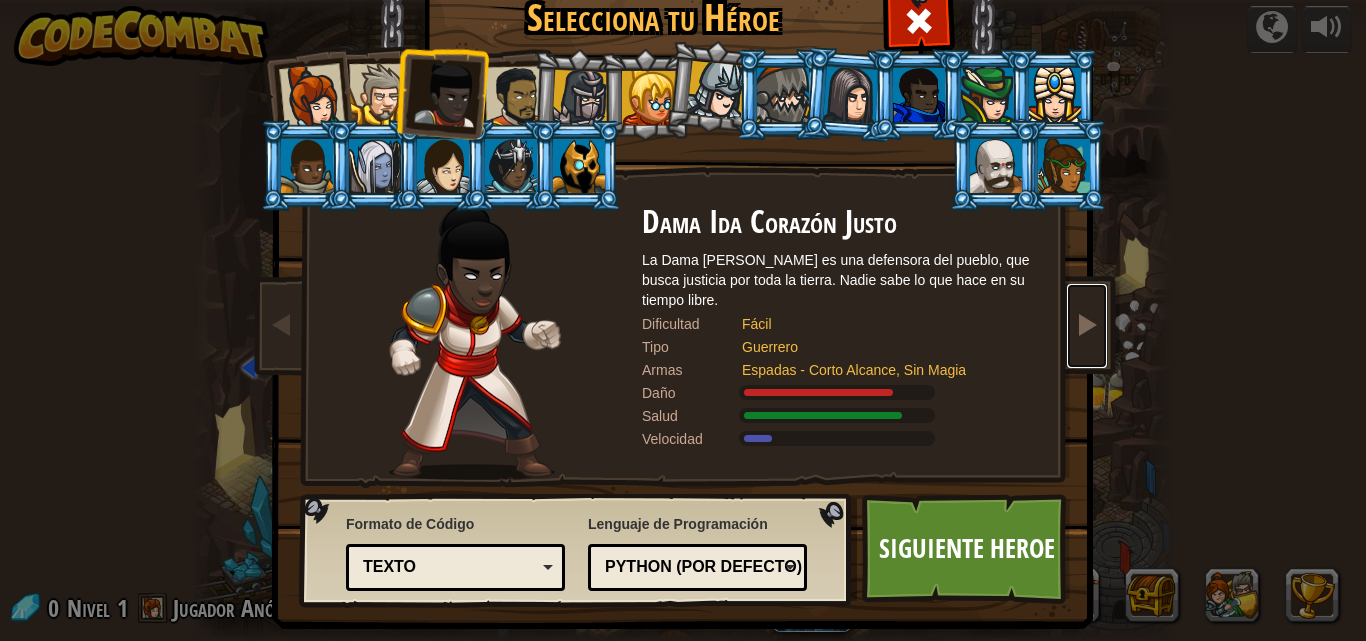 click at bounding box center [1087, 326] 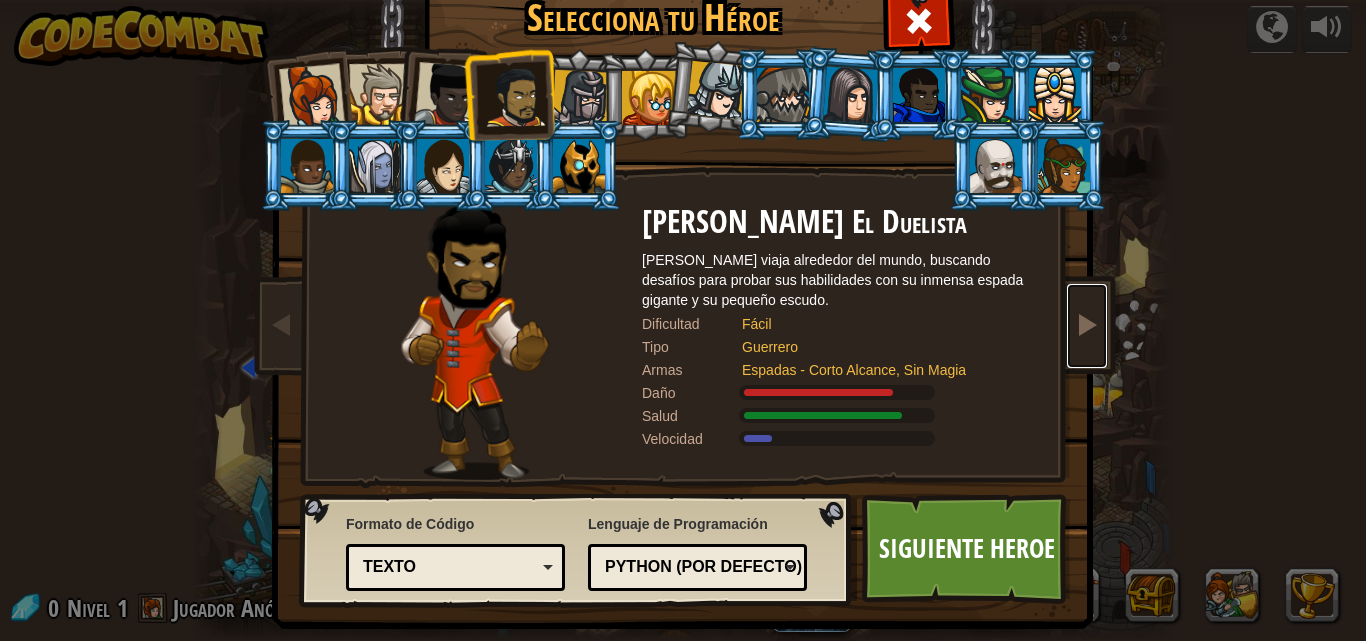 click at bounding box center (1087, 326) 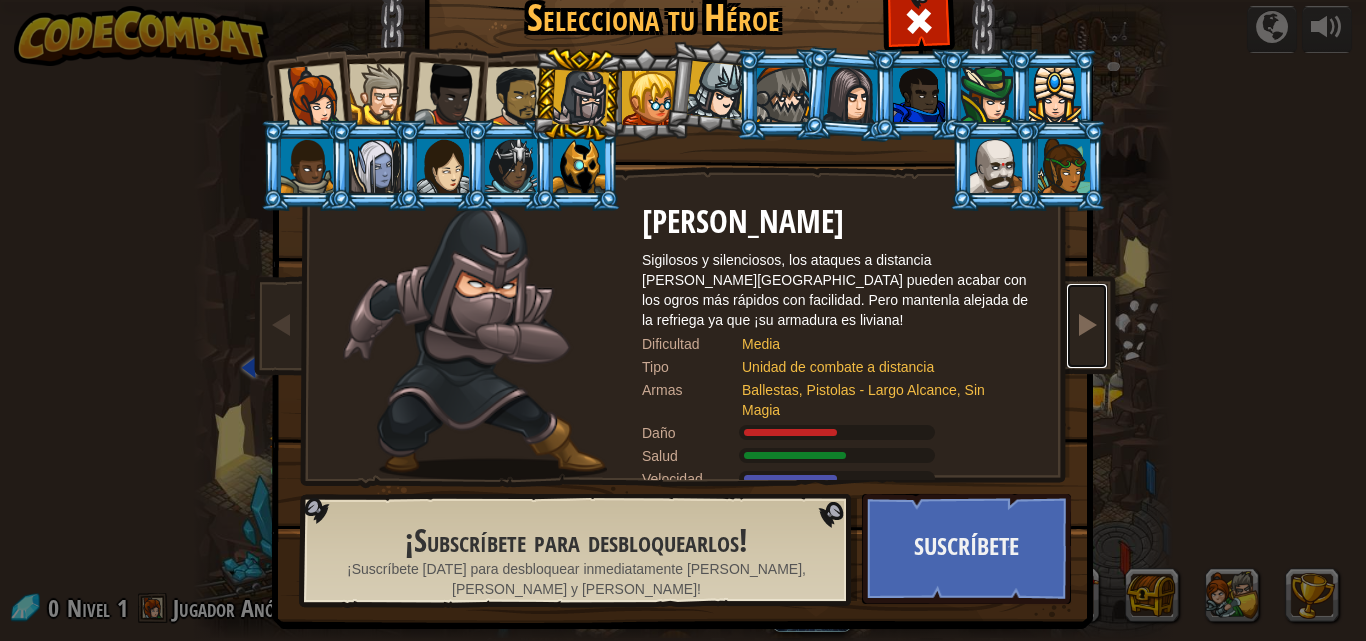 click at bounding box center [1087, 326] 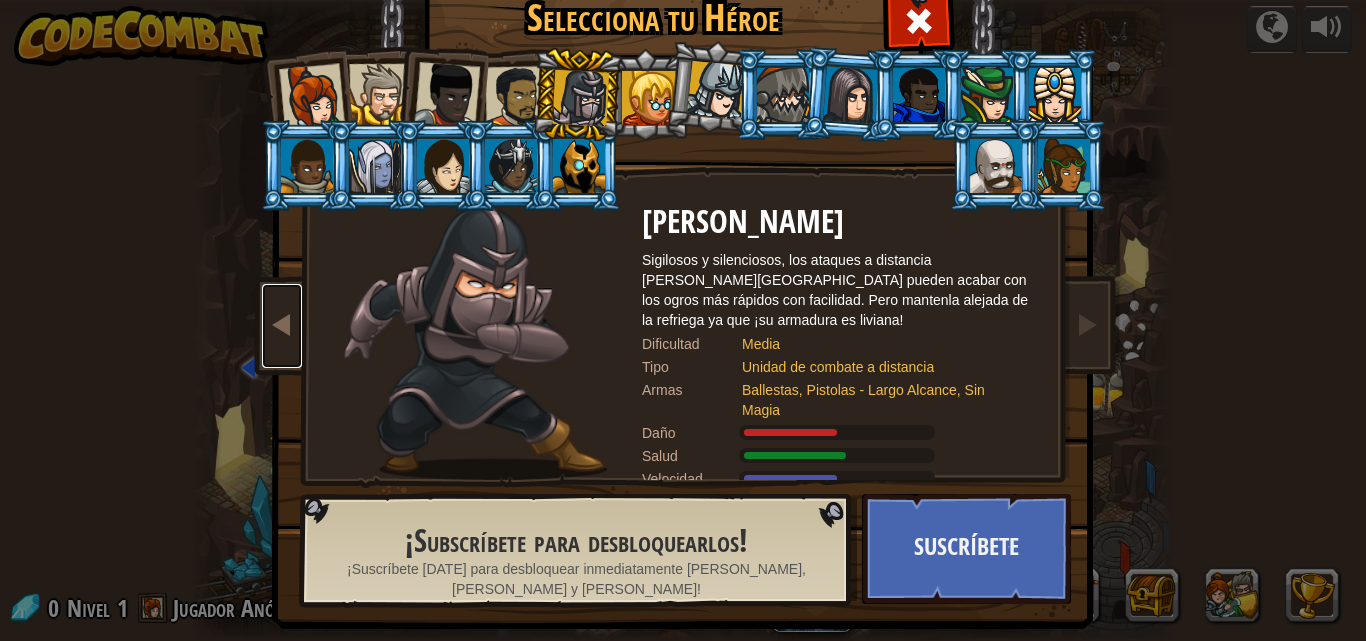 click at bounding box center [282, 324] 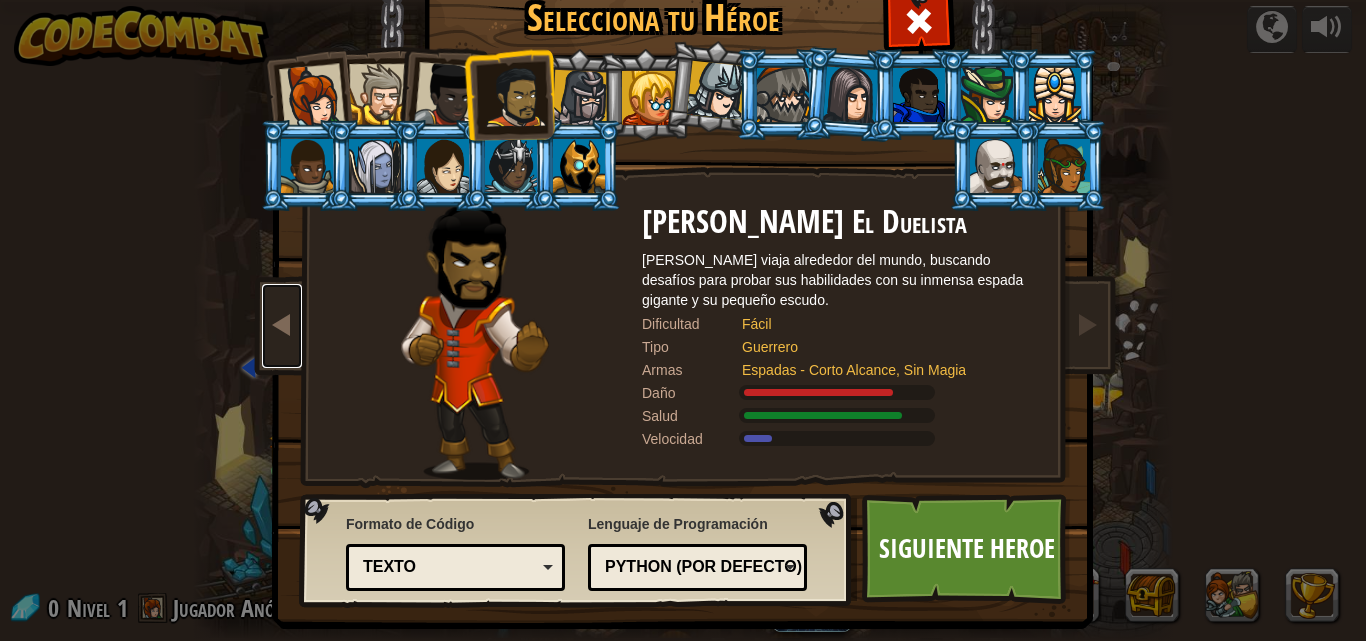 click at bounding box center (282, 326) 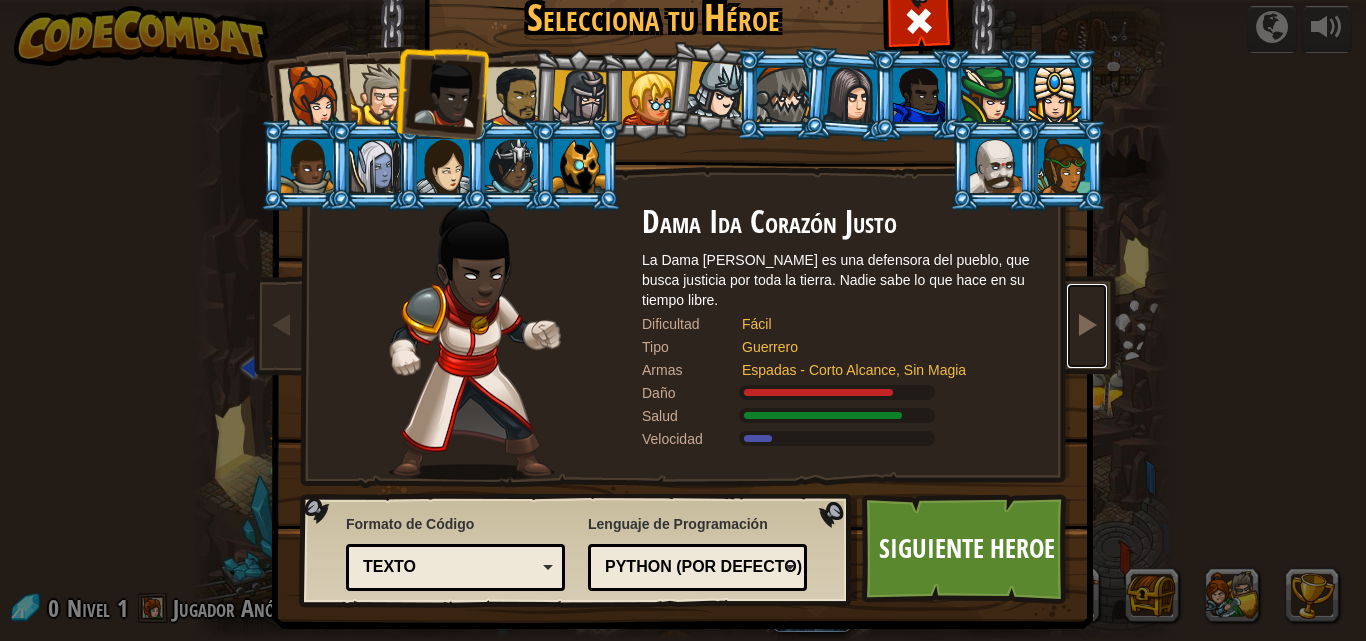 click at bounding box center [1087, 326] 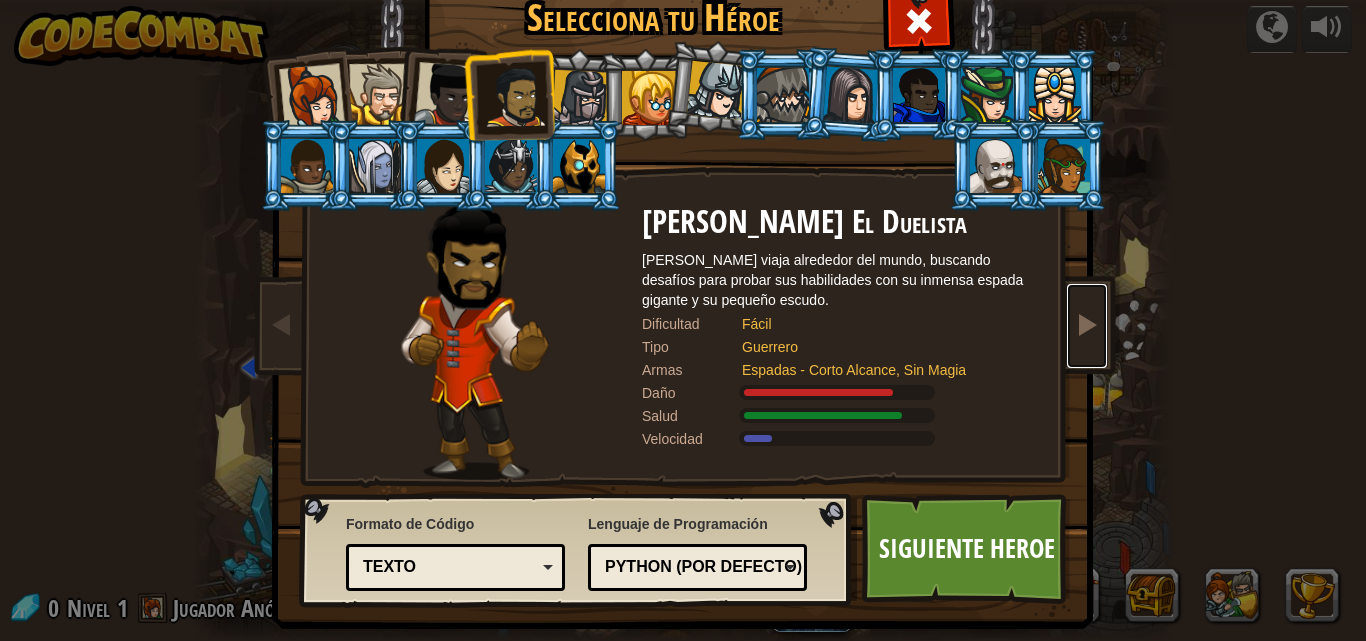 click at bounding box center [1087, 326] 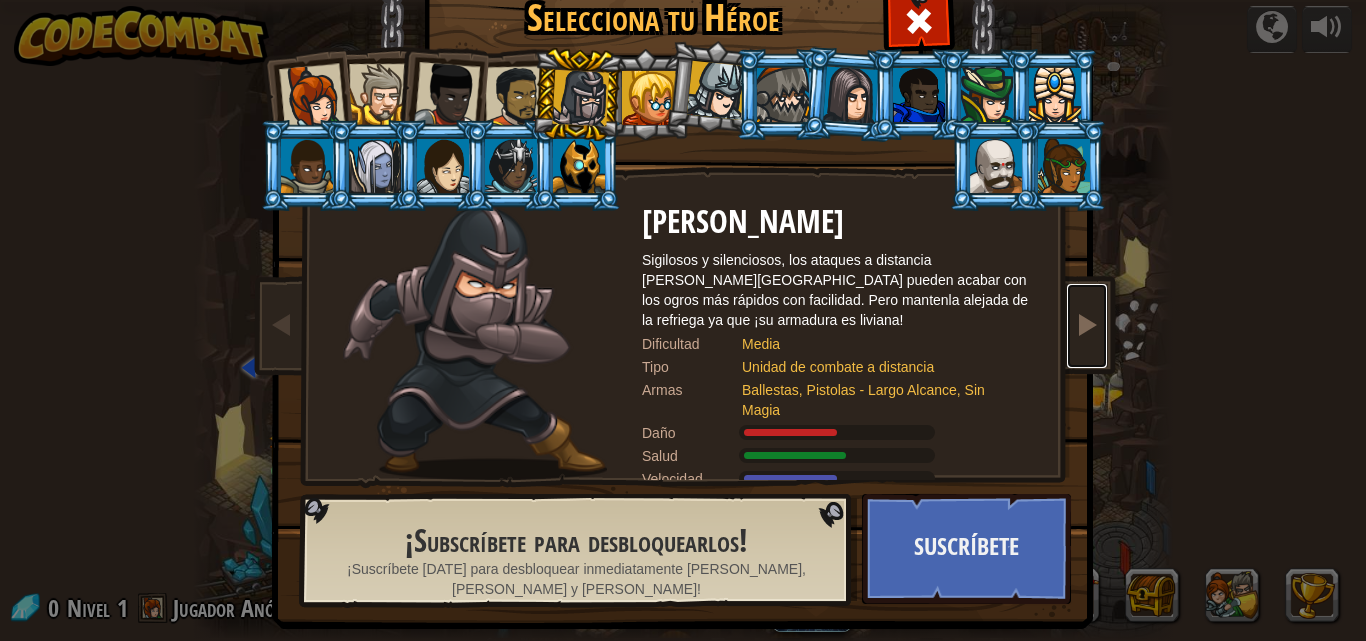 click at bounding box center [1087, 326] 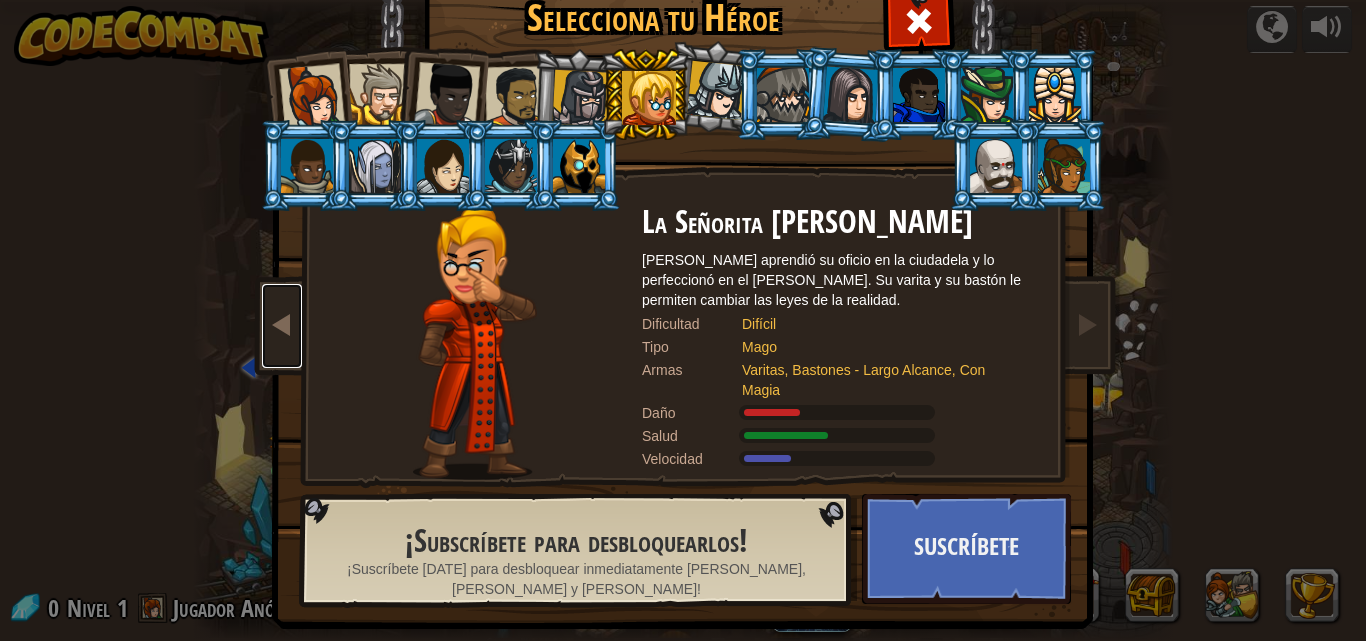 click at bounding box center (282, 324) 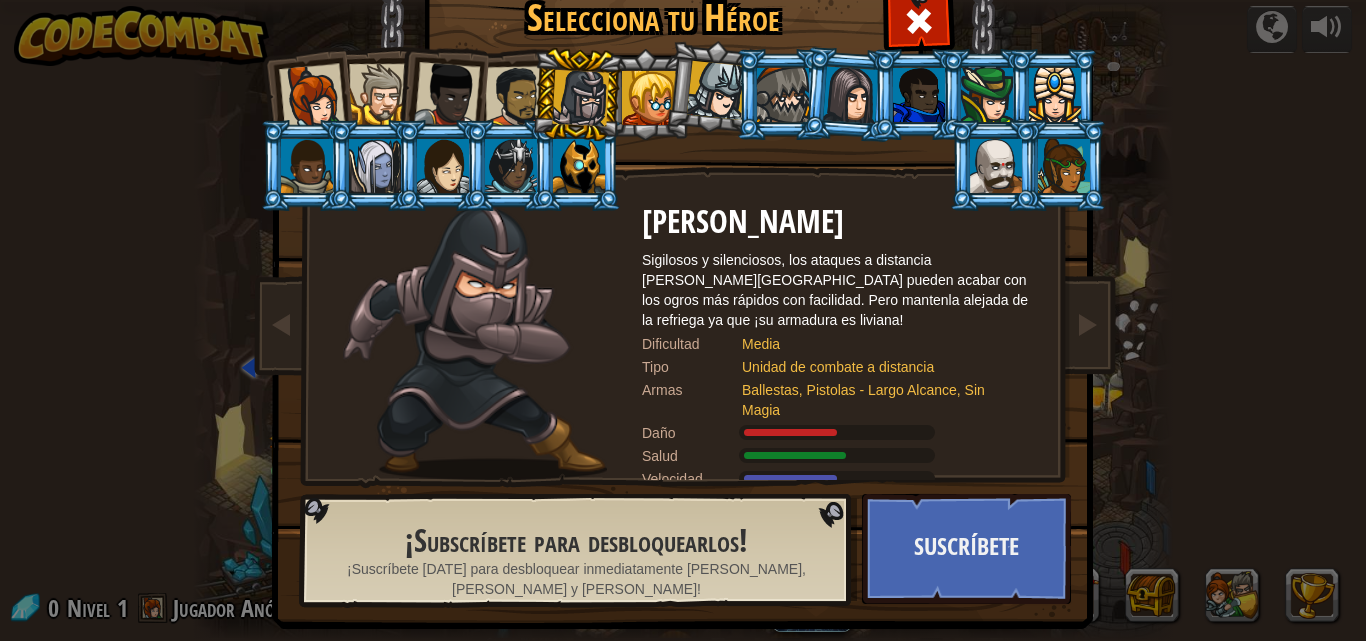 click at bounding box center [687, 271] 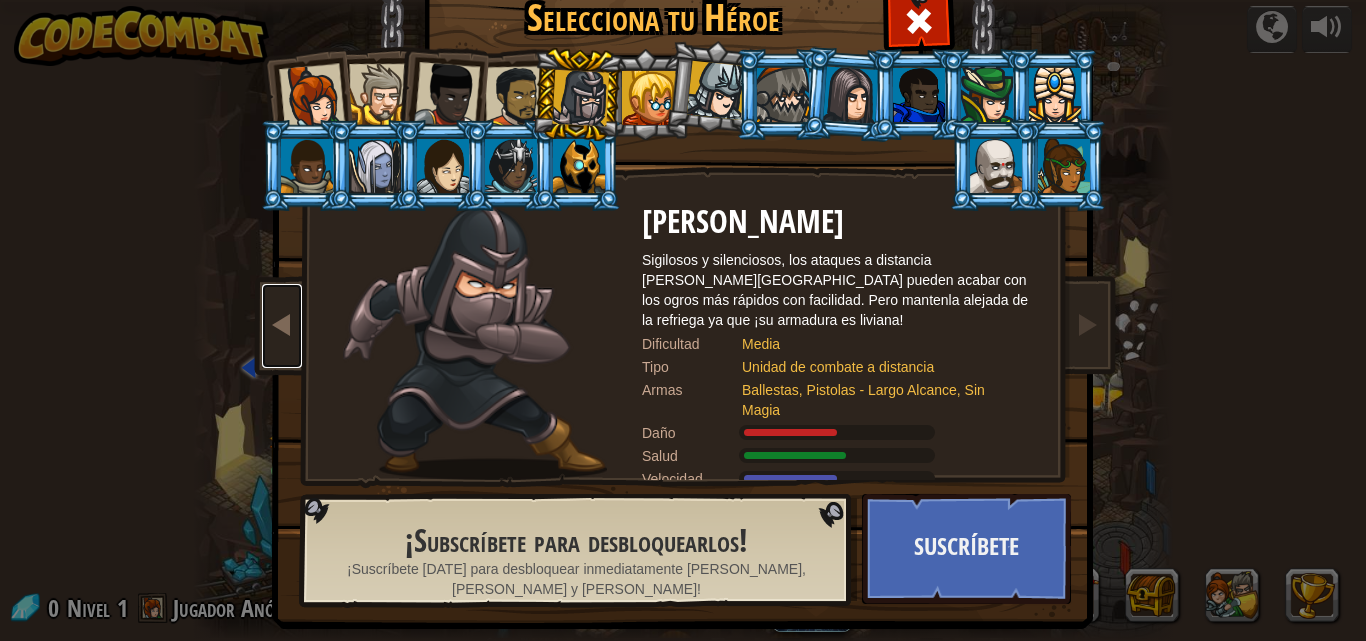 click at bounding box center [282, 326] 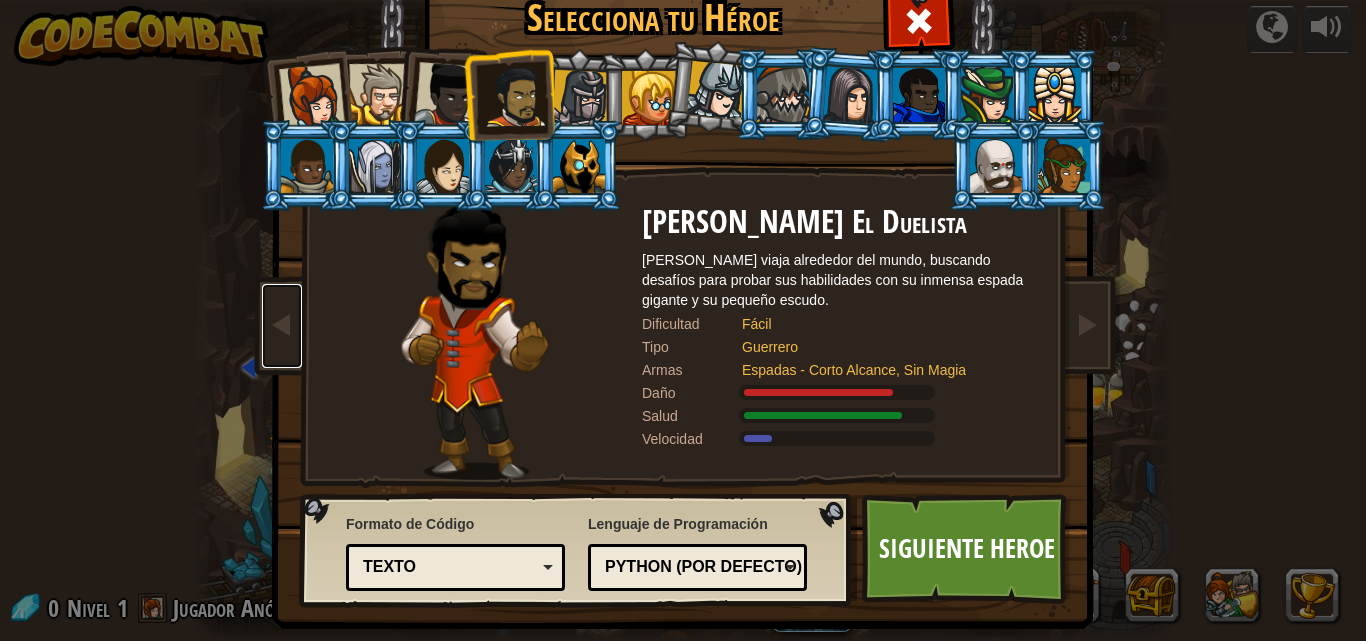 click on "Texto" at bounding box center [455, 567] 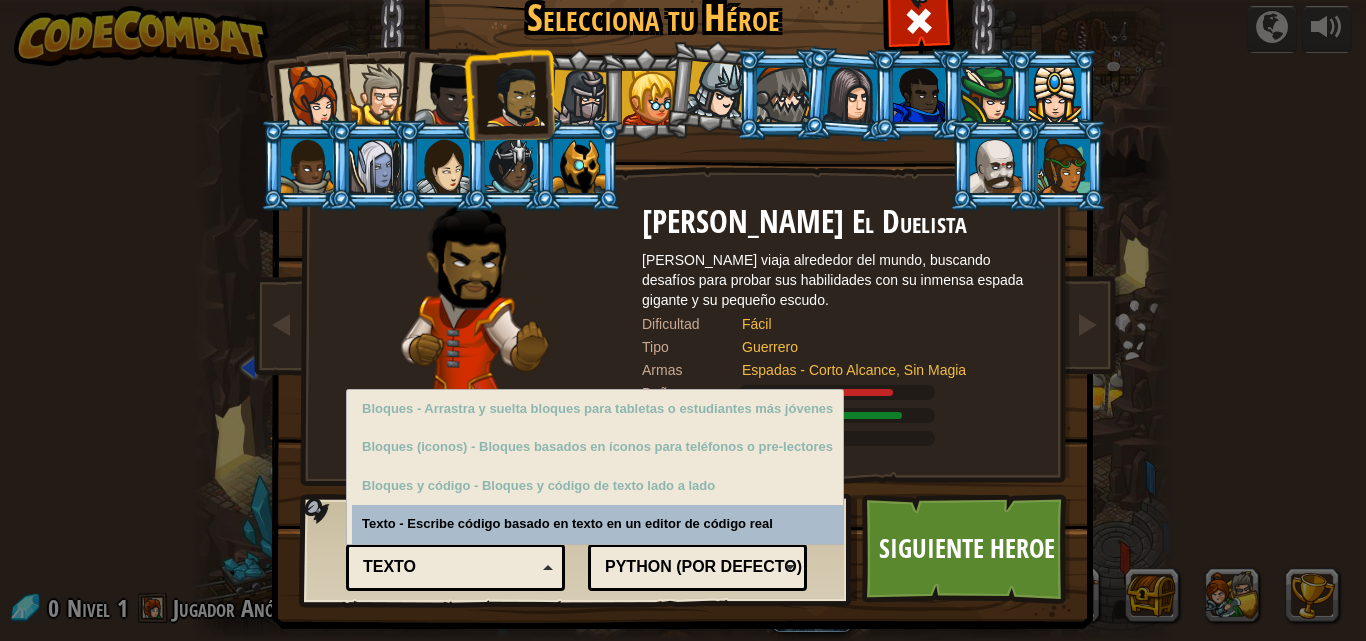 click on "Texto" at bounding box center [455, 567] 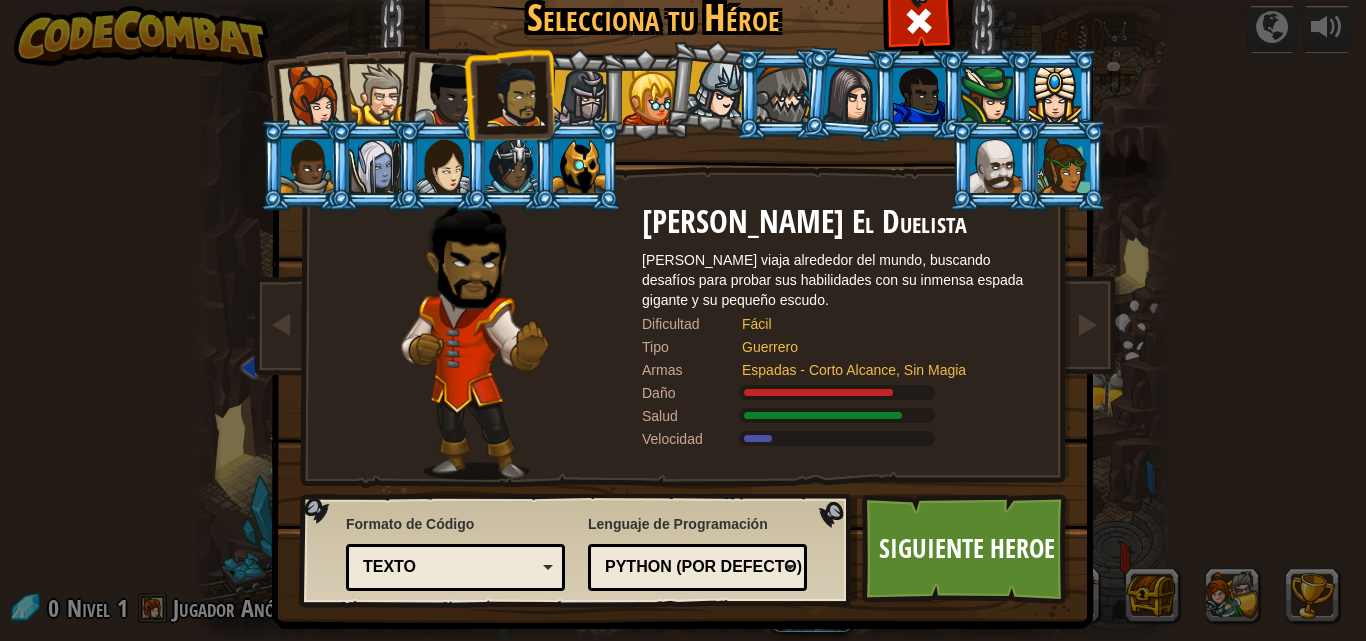 click on "Python (Por defecto)" at bounding box center (691, 567) 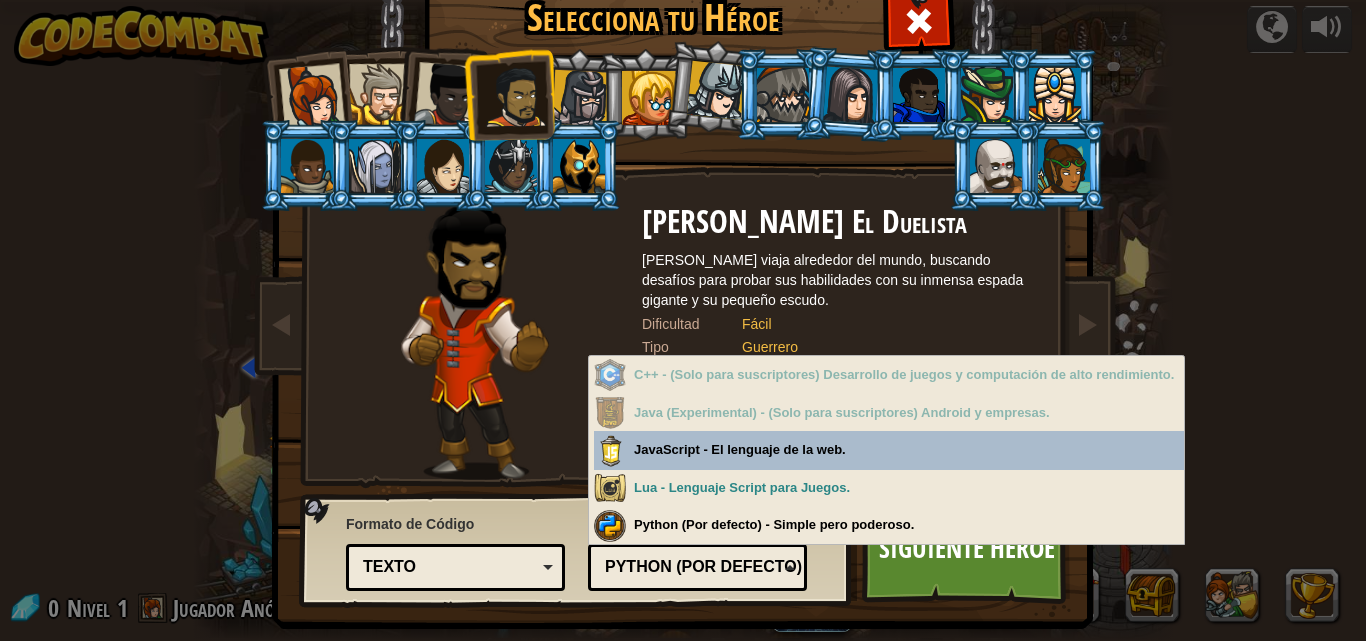 click on "Python (Por defecto)" at bounding box center (697, 567) 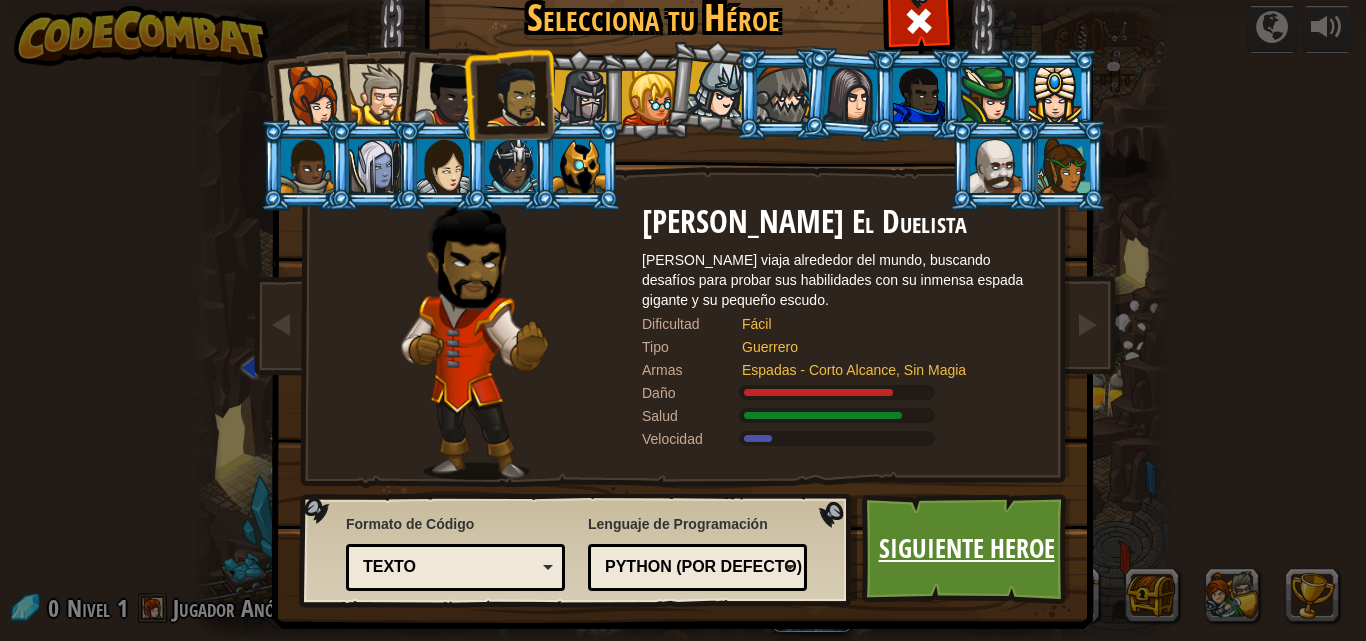 click on "Siguiente Heroe" at bounding box center (966, 549) 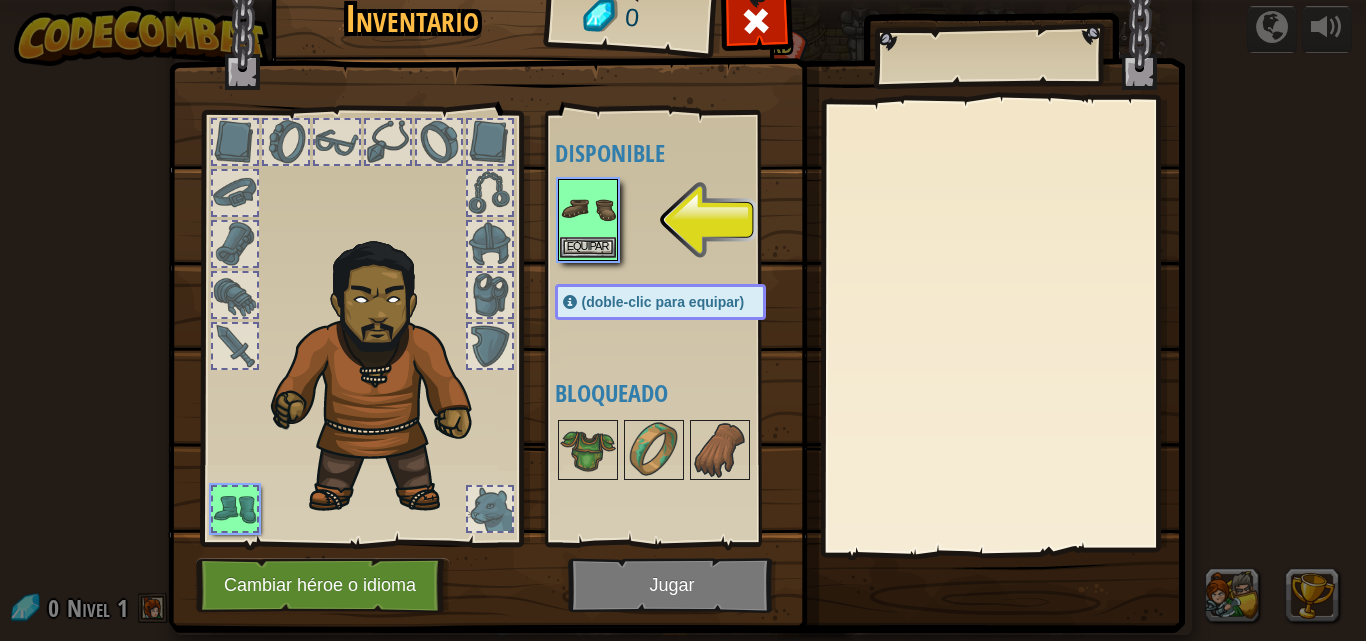 click at bounding box center (588, 209) 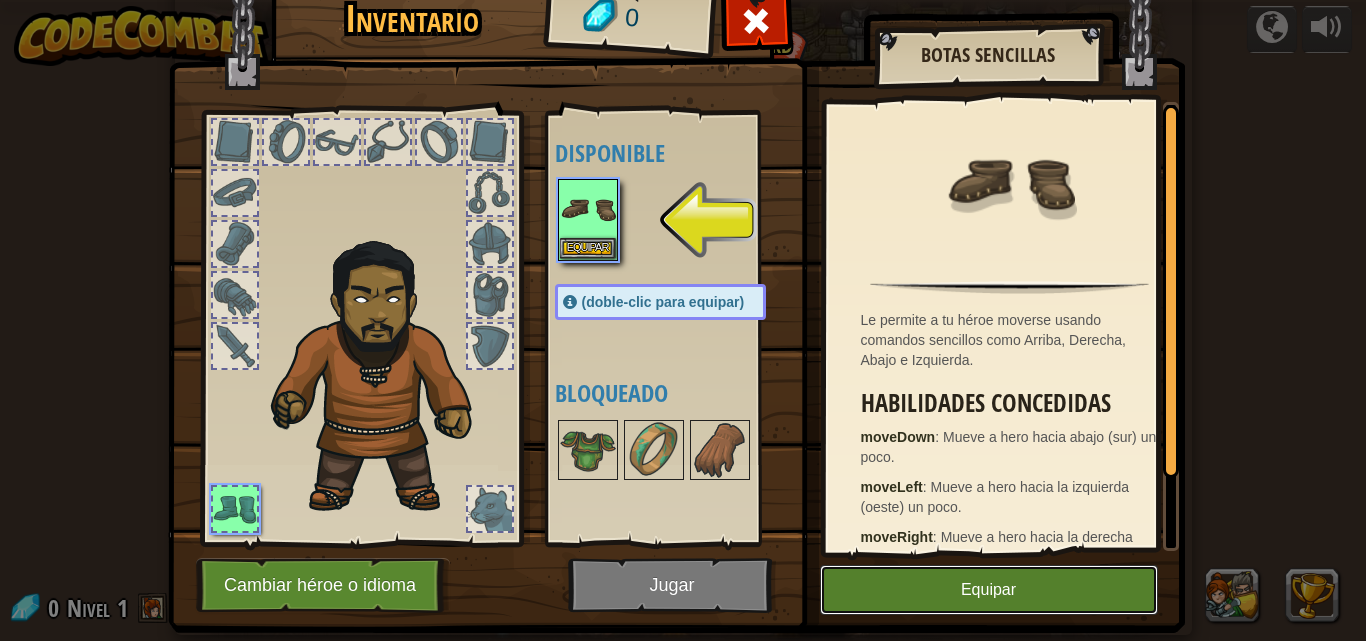 click on "Equipar" at bounding box center (989, 590) 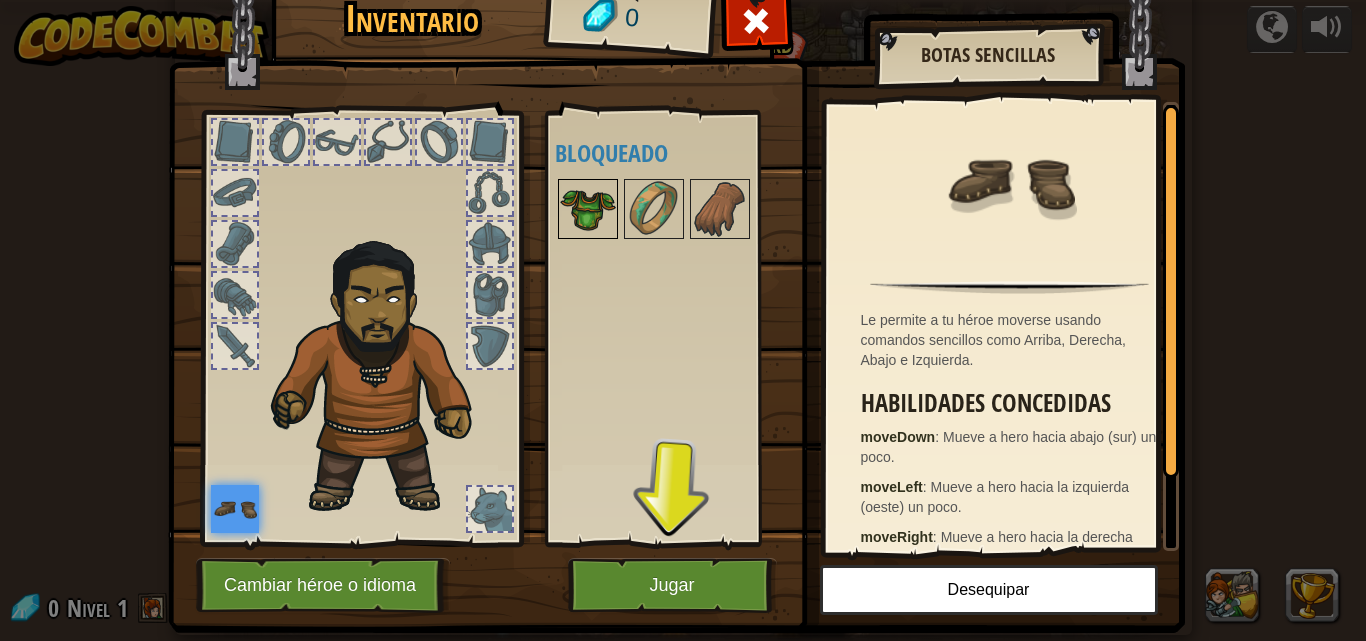 click at bounding box center (588, 209) 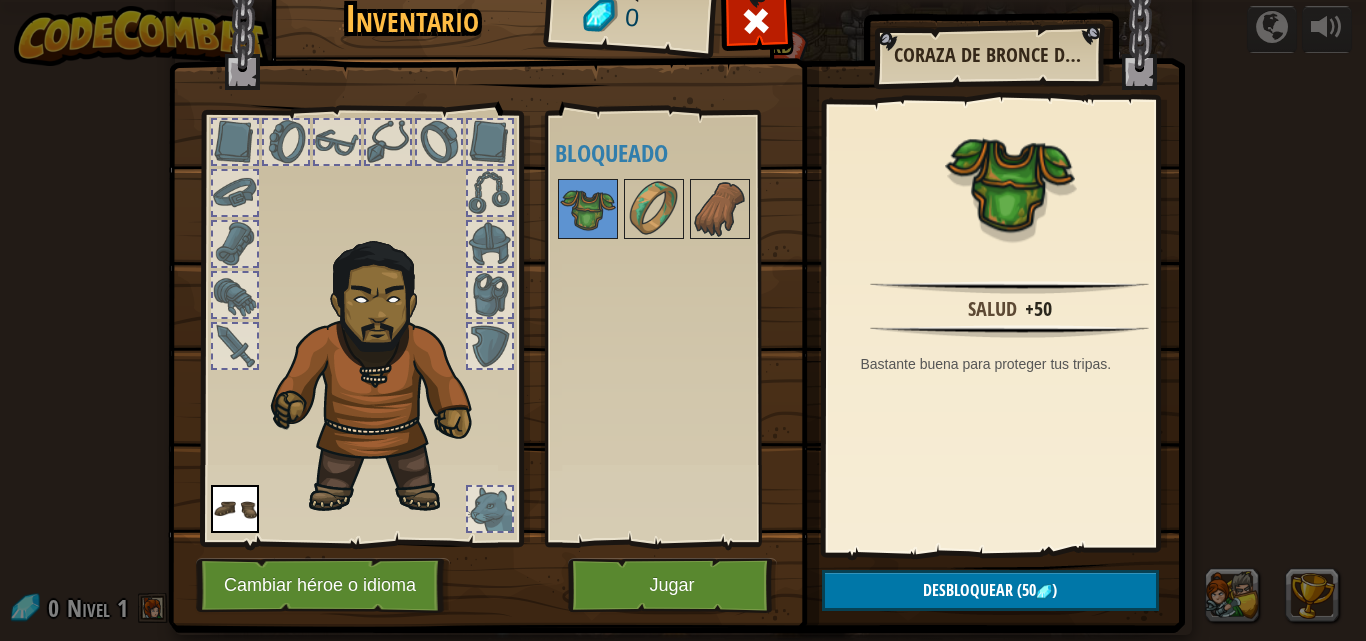 click at bounding box center [680, 209] 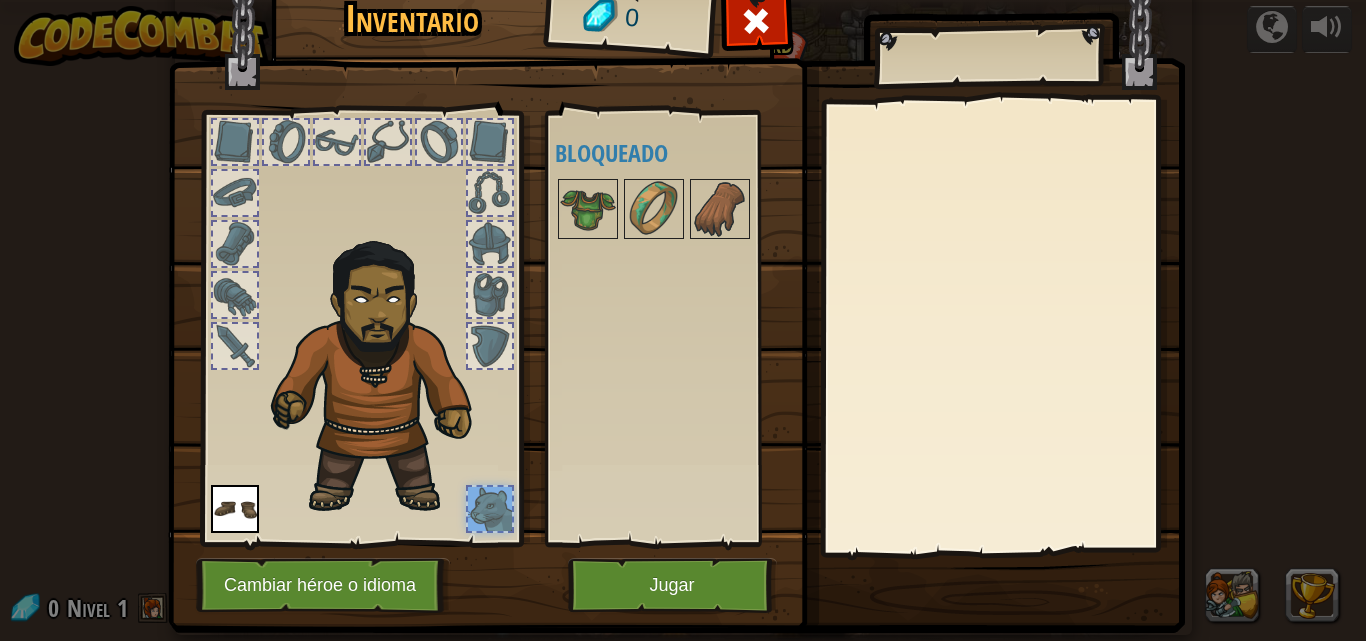 click at bounding box center [490, 509] 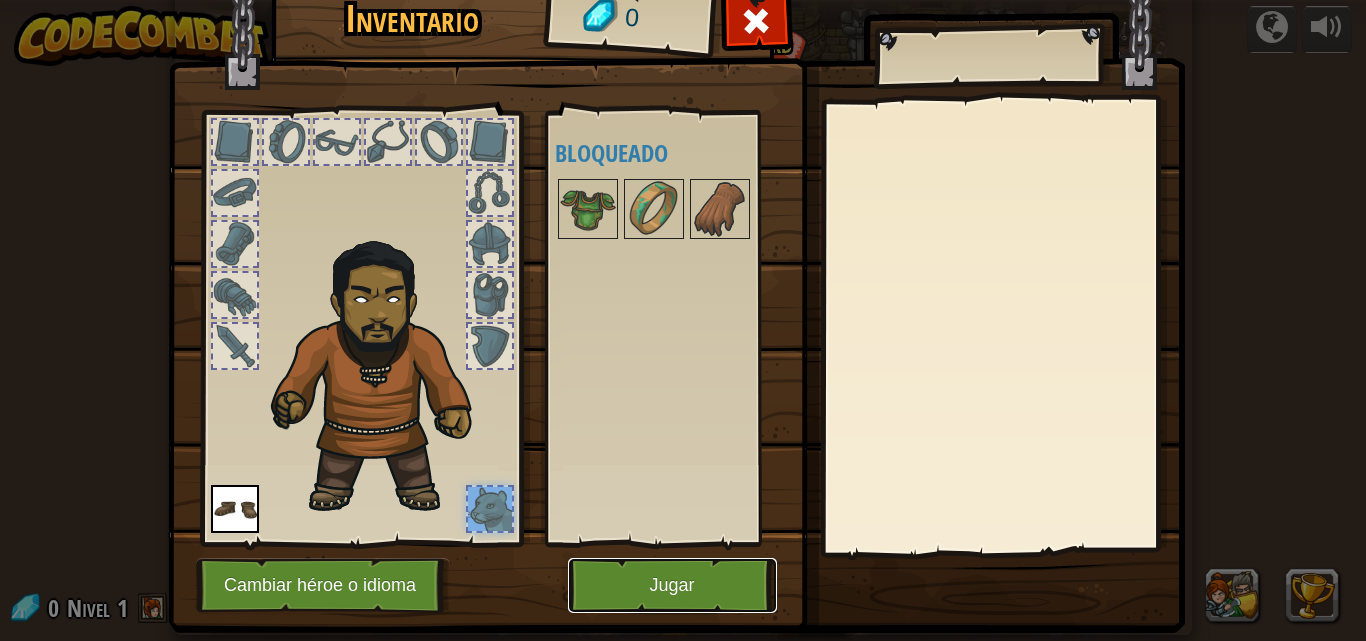 click on "Jugar" at bounding box center [672, 585] 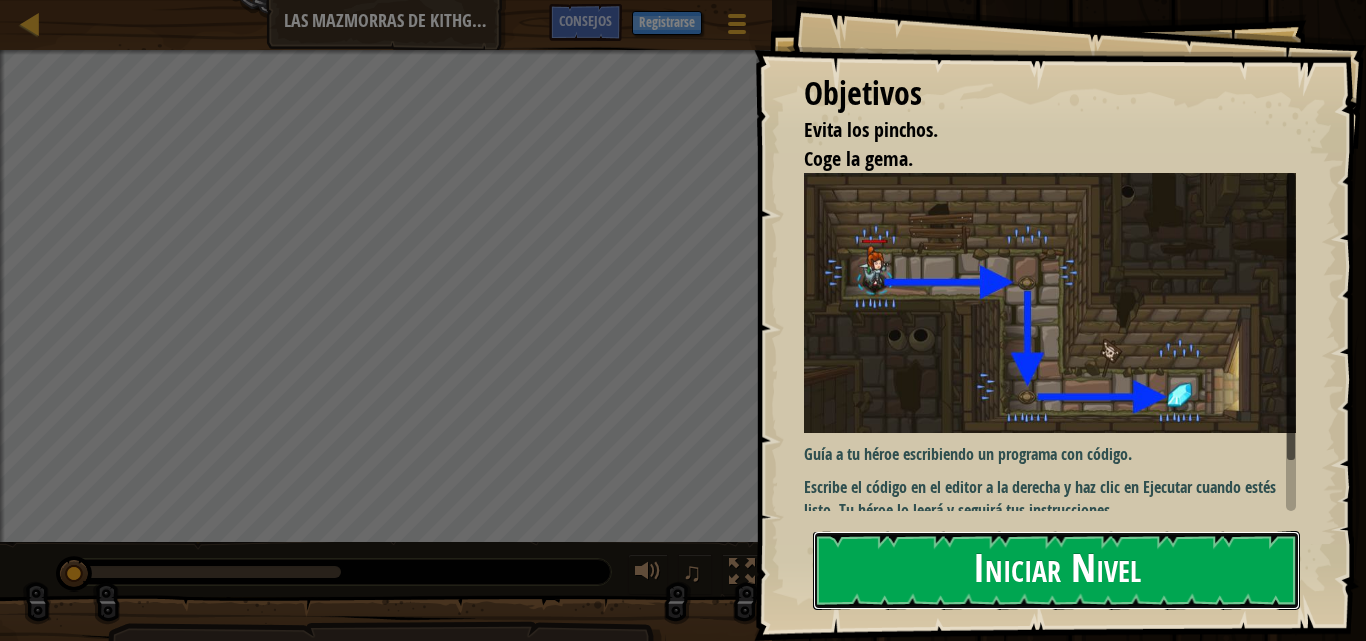 click on "Iniciar Nivel" at bounding box center [1056, 570] 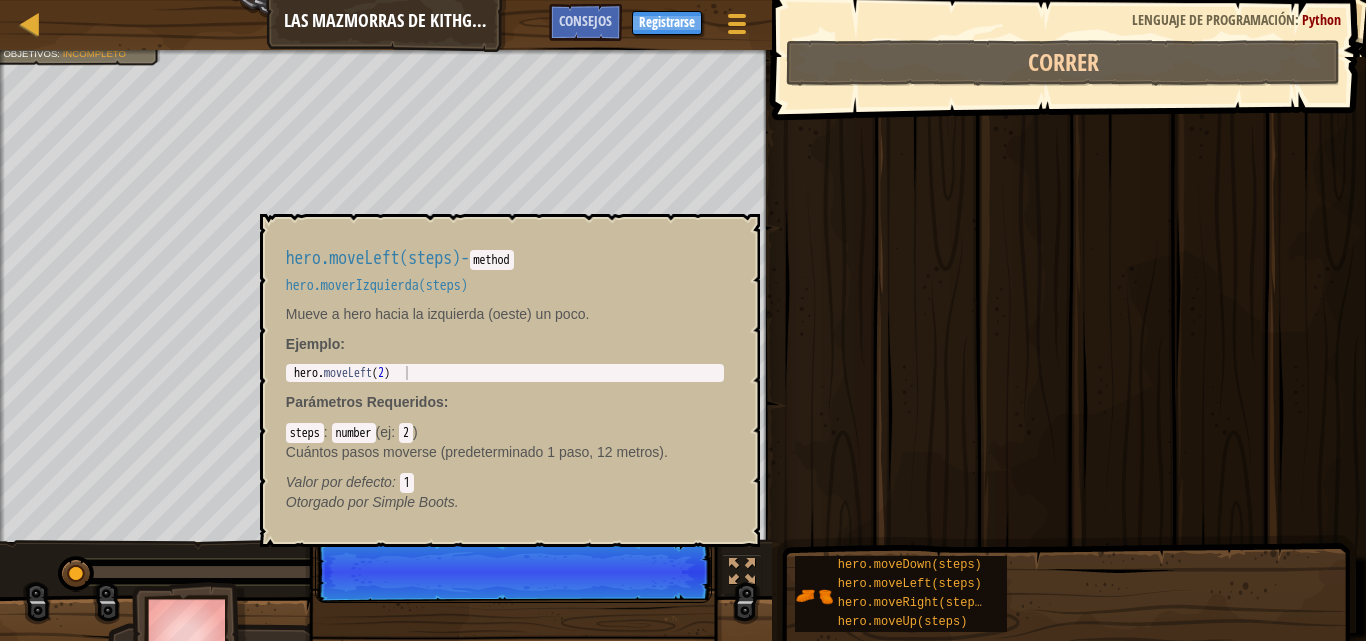click on "hero.moveLeft(steps)" at bounding box center (910, 584) 